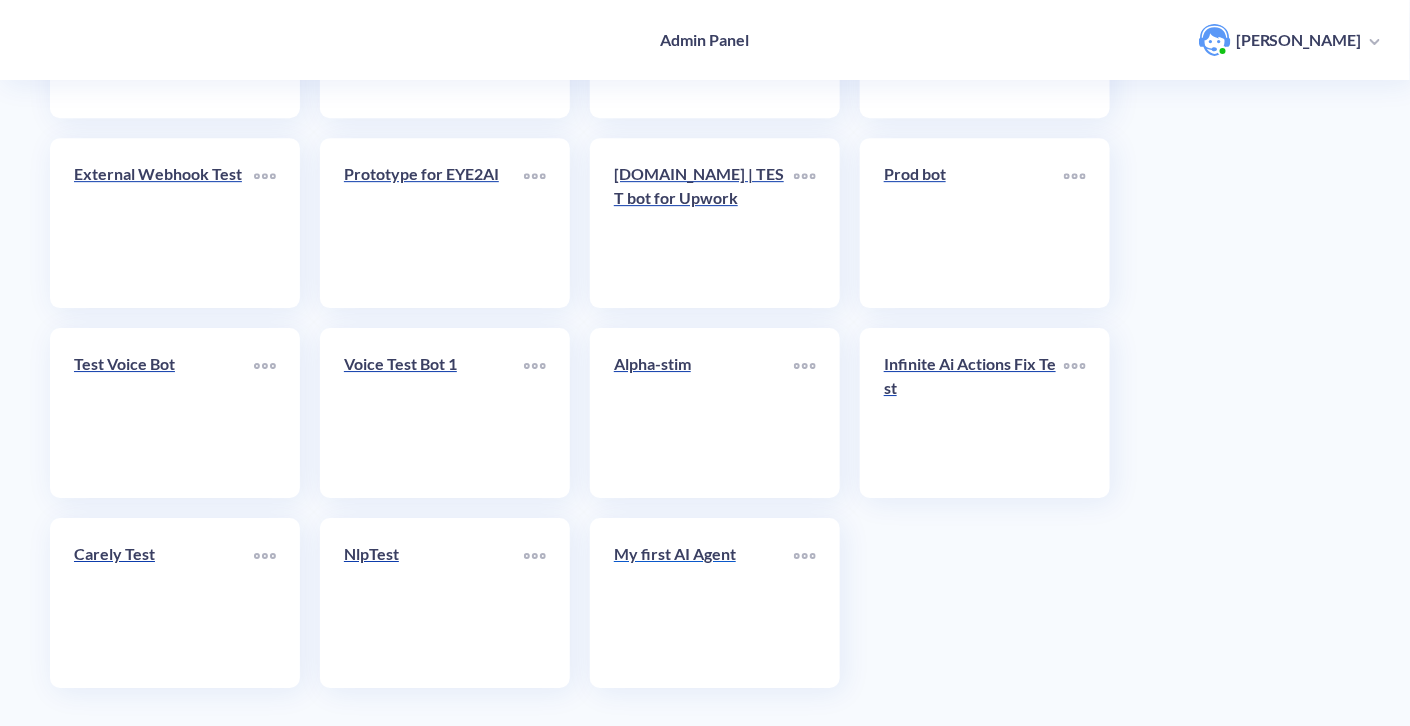 scroll, scrollTop: 1990, scrollLeft: 0, axis: vertical 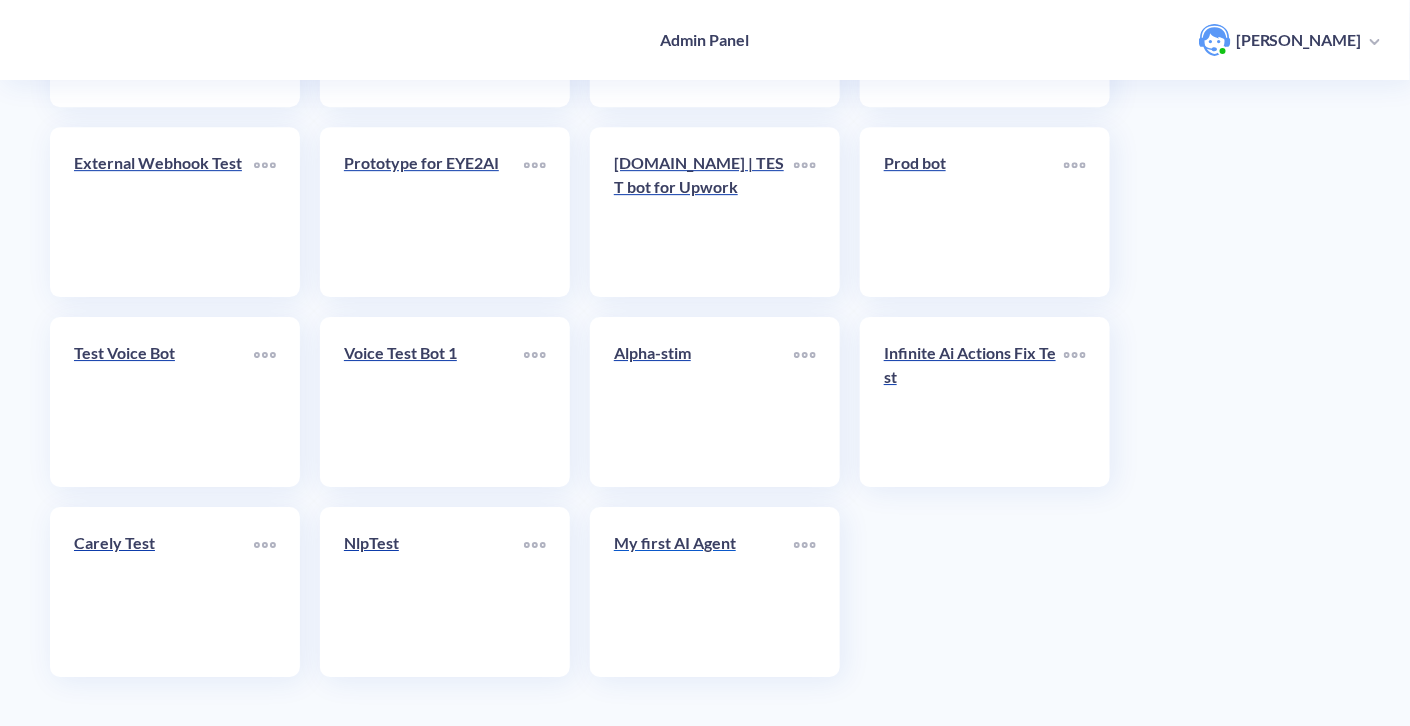 click on "My first AI Agent" at bounding box center [704, 592] 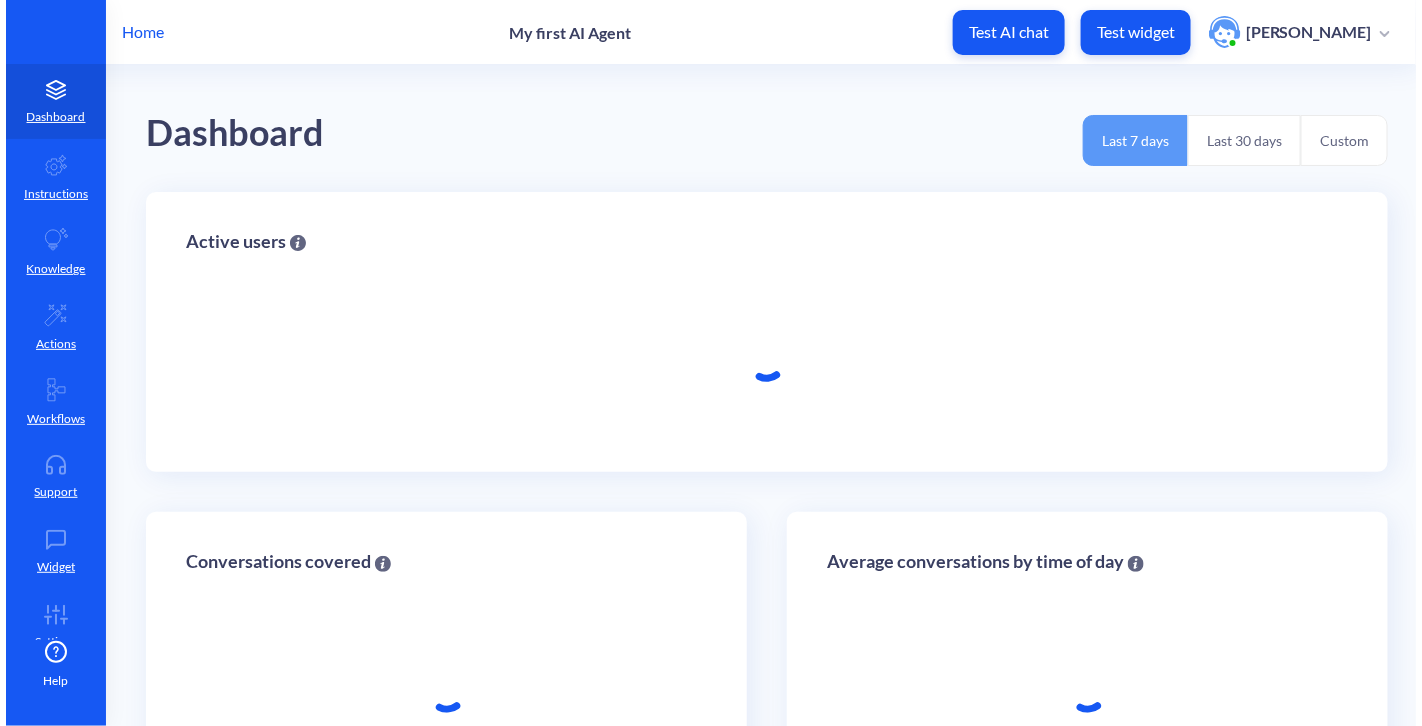 scroll, scrollTop: 0, scrollLeft: 0, axis: both 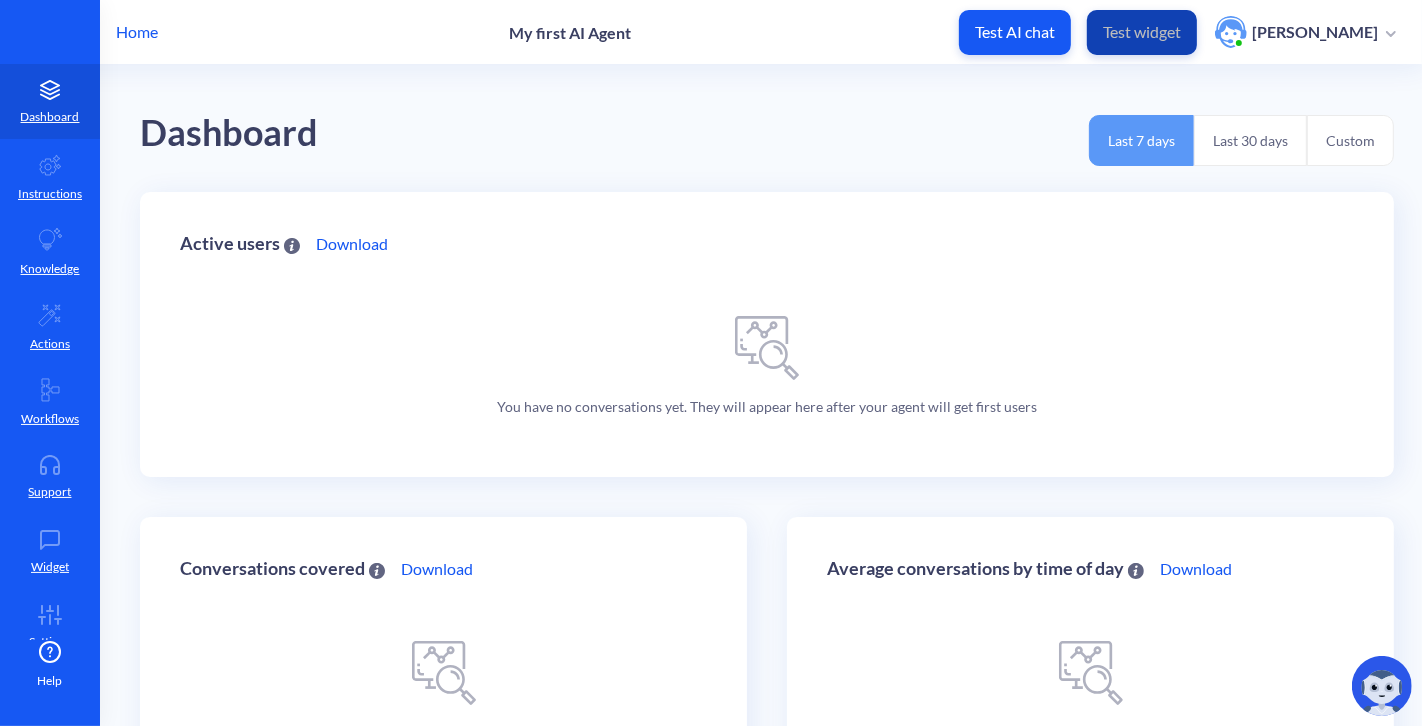 click on "Test widget" at bounding box center [1142, 32] 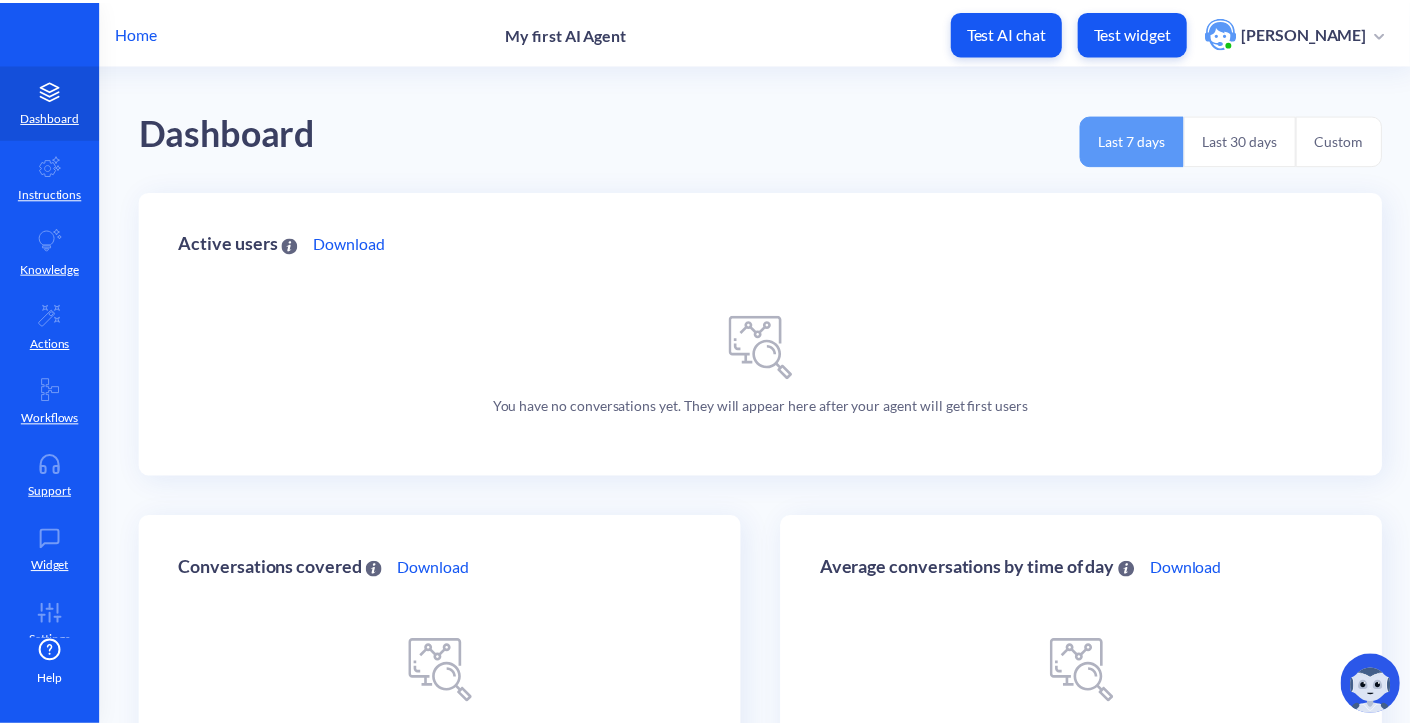 scroll, scrollTop: 0, scrollLeft: 0, axis: both 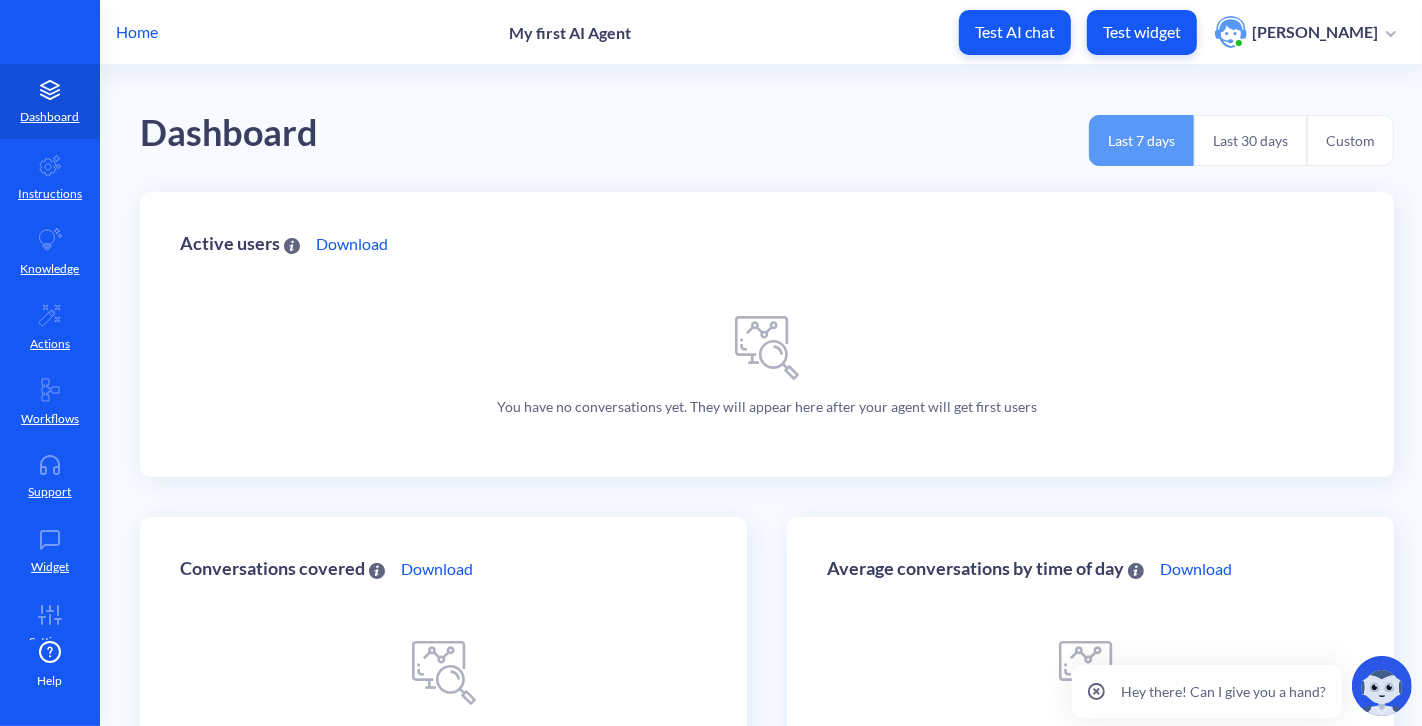 click on "Home" at bounding box center (137, 32) 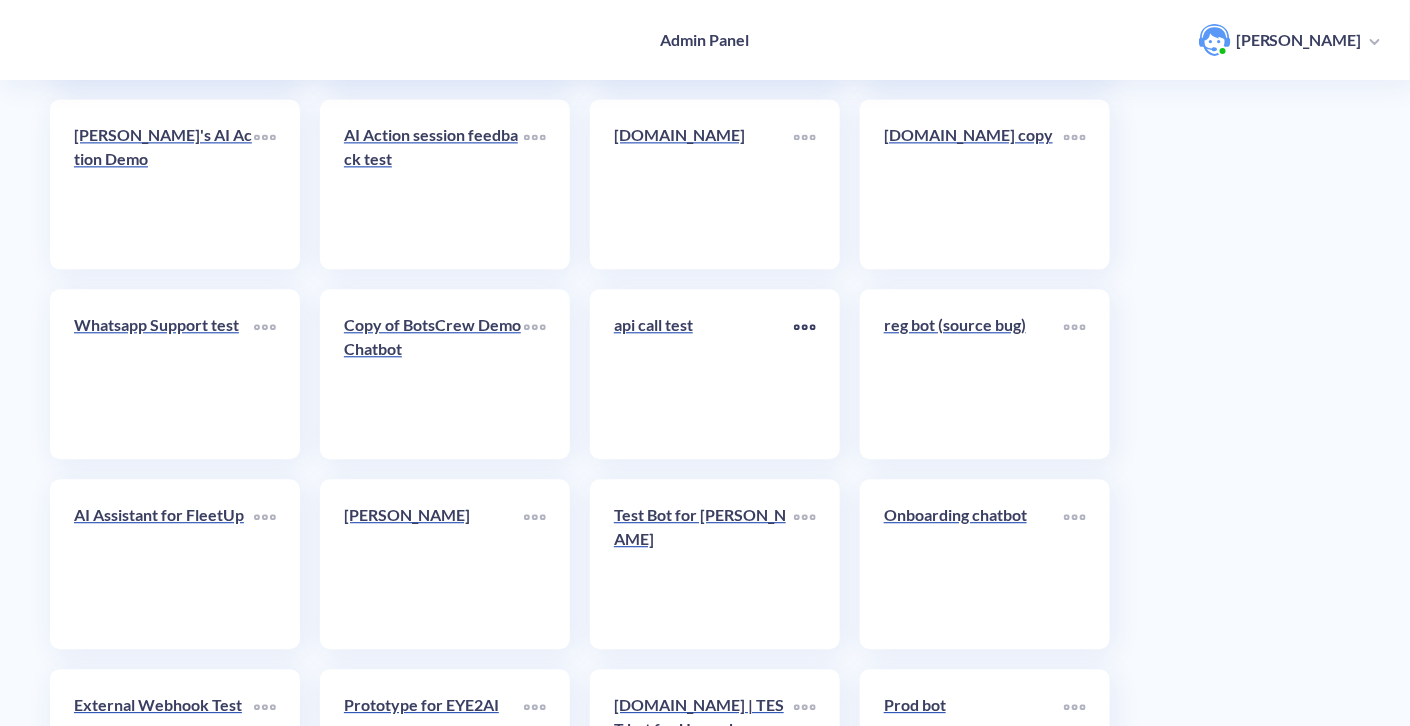scroll, scrollTop: 1445, scrollLeft: 0, axis: vertical 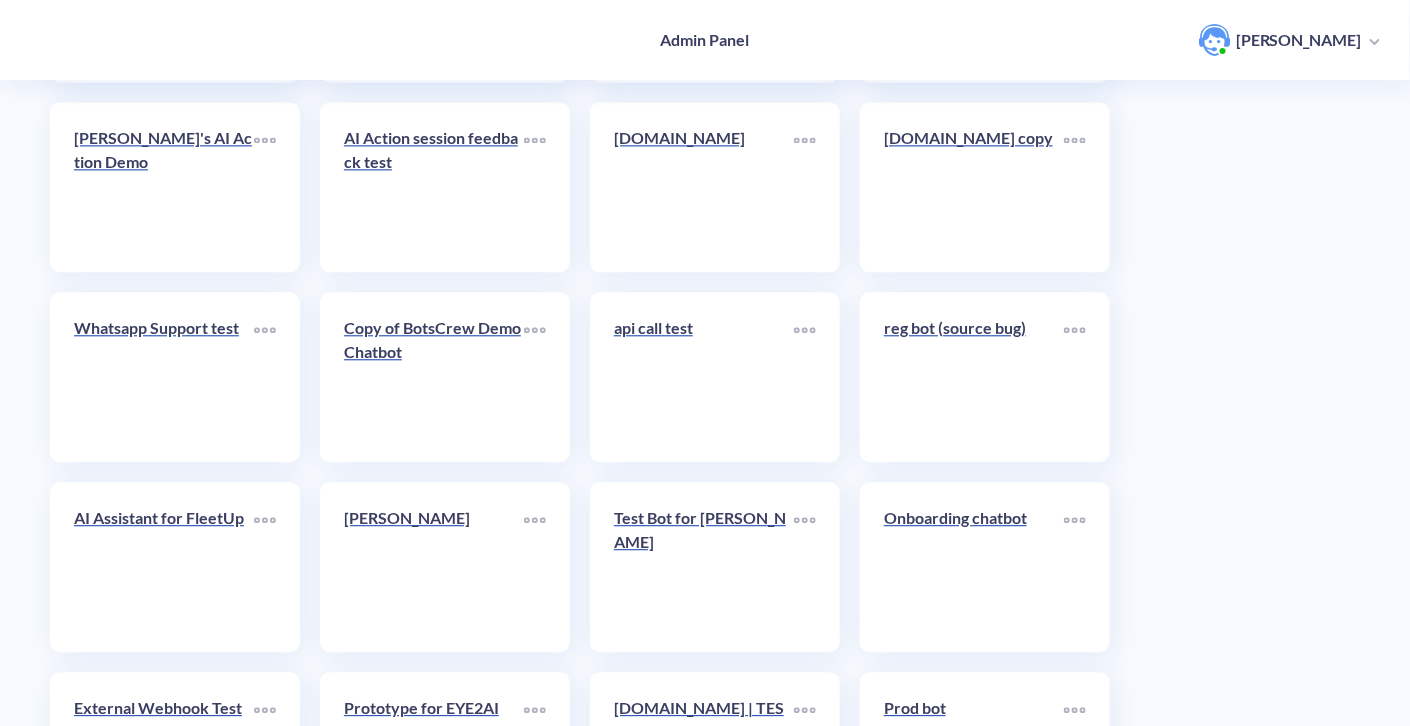 click on "Create a new agent Test bot (autotests) Find my Method Fresh new bot Ruslan Kostiuk Onboarding Test Bot Regression AI Test bot (autotests new) Testinstanaz whatsapp UI Test Old Copilot Copilot alpineco.com Leven met sterven nunatak.com Car brand - UK [PROD] Whatsapp test (on-promise) Whatsapp test (Cloud API) COPY Car brand - UK [DEV] BotsCrew Demo Chatbot Alex-Villas.com funnel test Bananas Sender DP World Smart Research Assistant website fotofabriek.nl Serverless Pinecone migration test pinecone serverless Training test Ruslan's AI Action Demo AI Action session feedback test intersanlo.com.ar intersanlo.com.ar copy Whatsapp Support test Copy of BotsCrew Demo Chatbot api call test reg bot (source bug) AI Assistant for FleetUp David Turner Test Bot for Joe Onboarding chatbot External Webhook Test Prototype for EYE2AI cats.com | TEST bot for Upwork Prod bot Test Voice Bot Voice Test Bot 1 Alpha-stim Infinite Ai Actions Fix Test Carely Test NlpTest My first AI Agent" at bounding box center [705, -3] 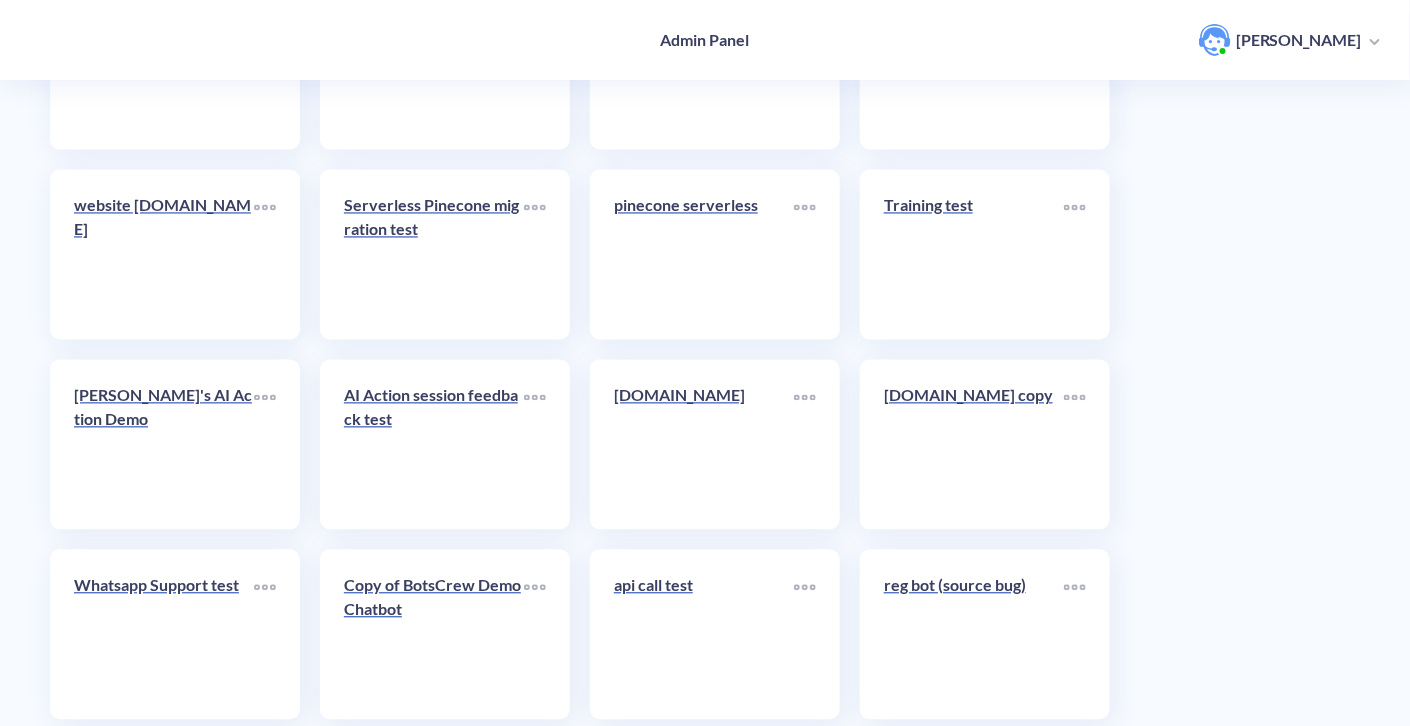 scroll, scrollTop: 1185, scrollLeft: 0, axis: vertical 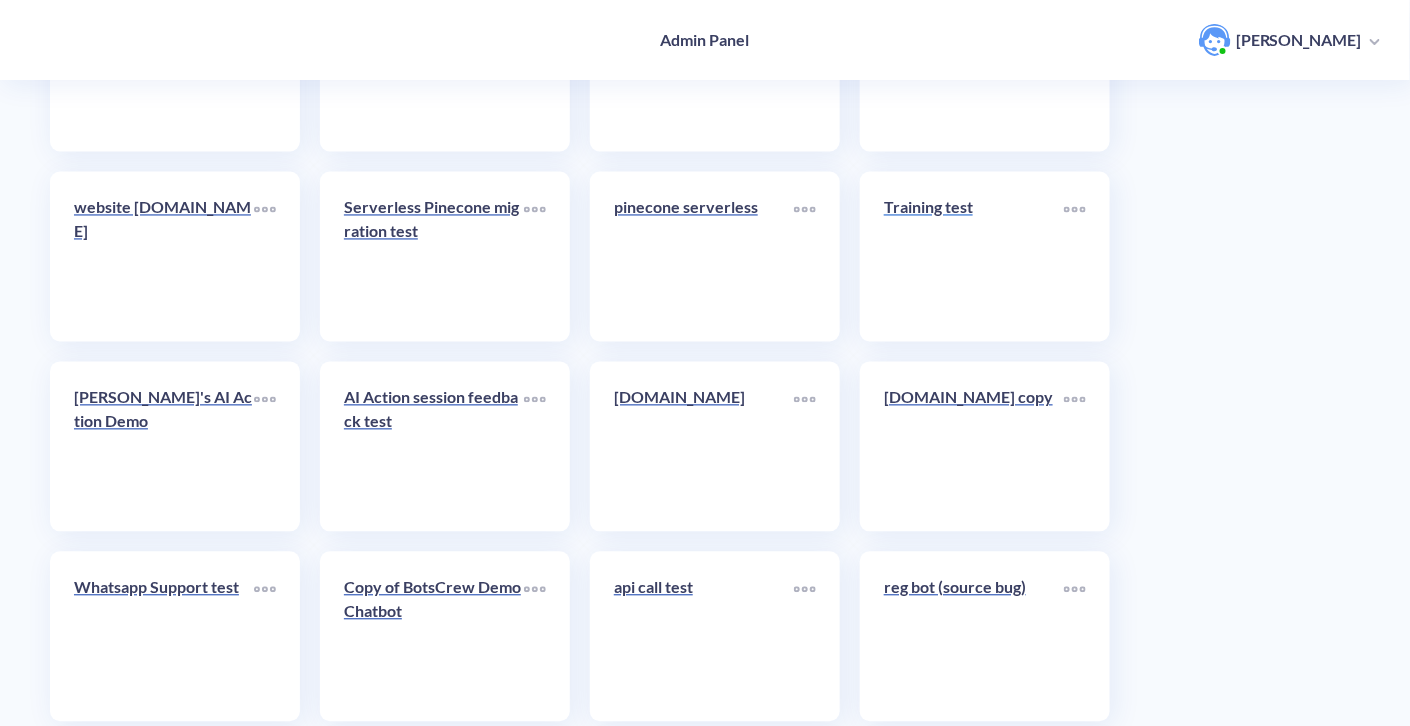 click on "Training test" at bounding box center (974, 257) 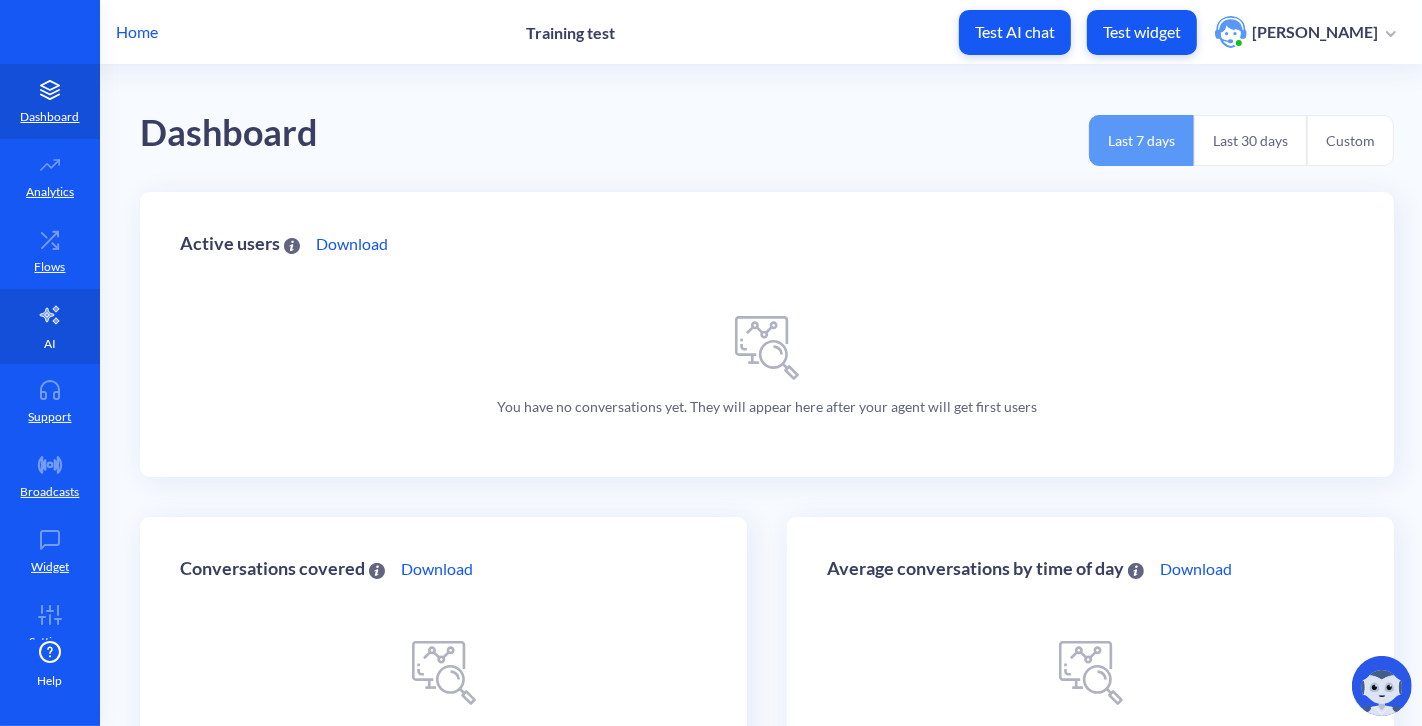 scroll, scrollTop: 0, scrollLeft: 0, axis: both 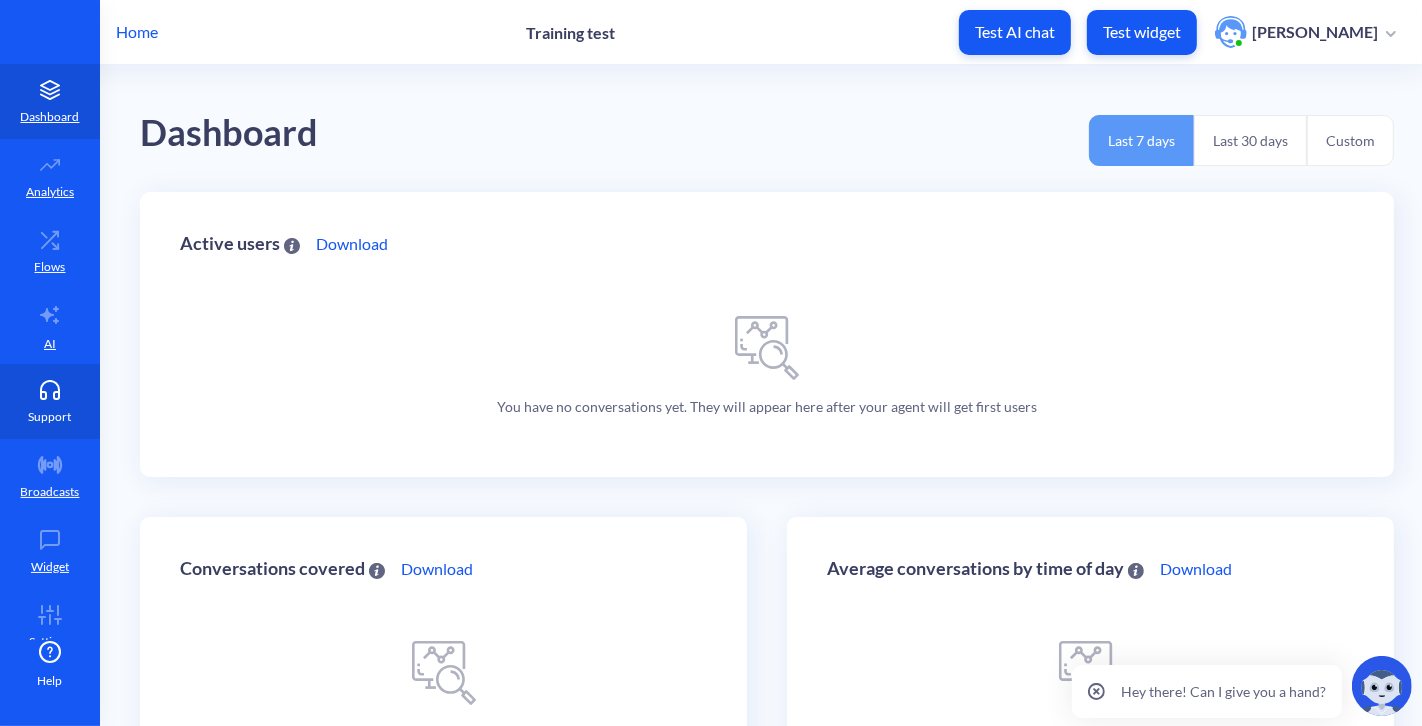 click on "Support" at bounding box center [50, 401] 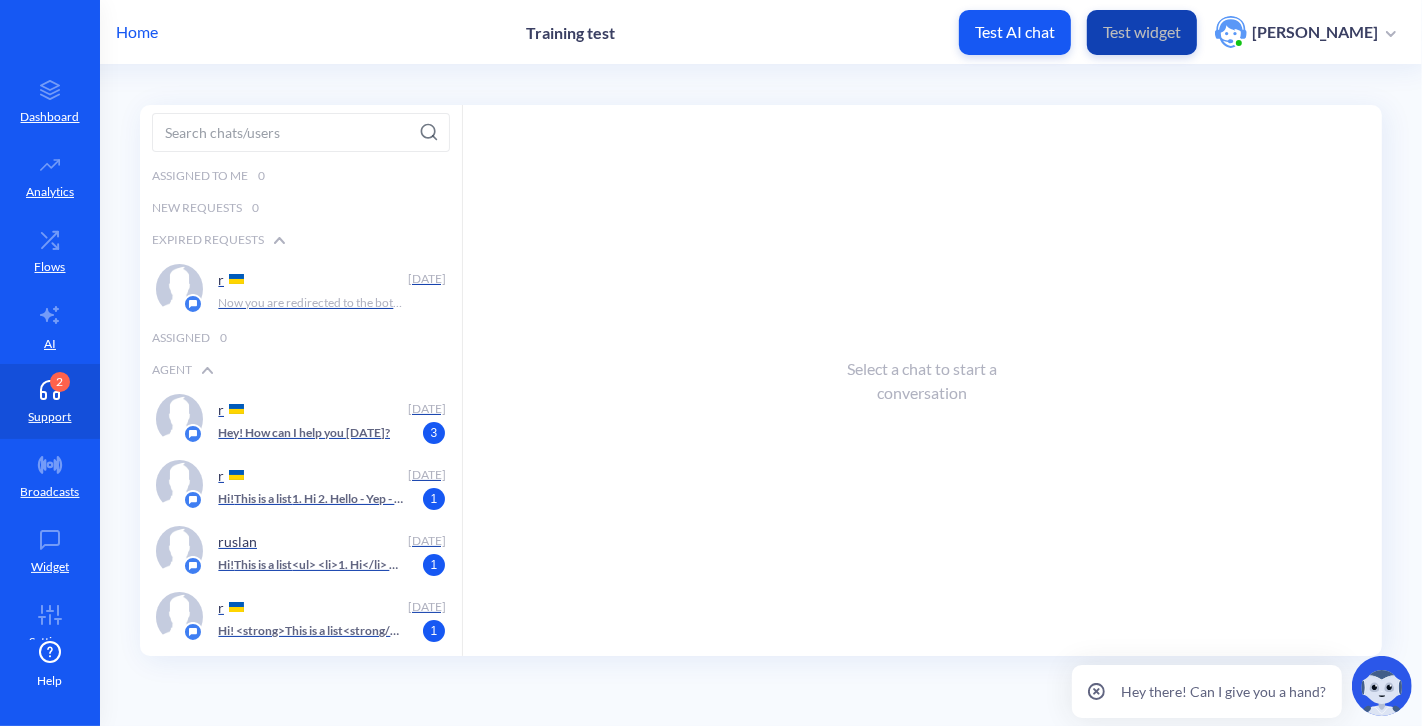 click on "Test widget" at bounding box center [1142, 32] 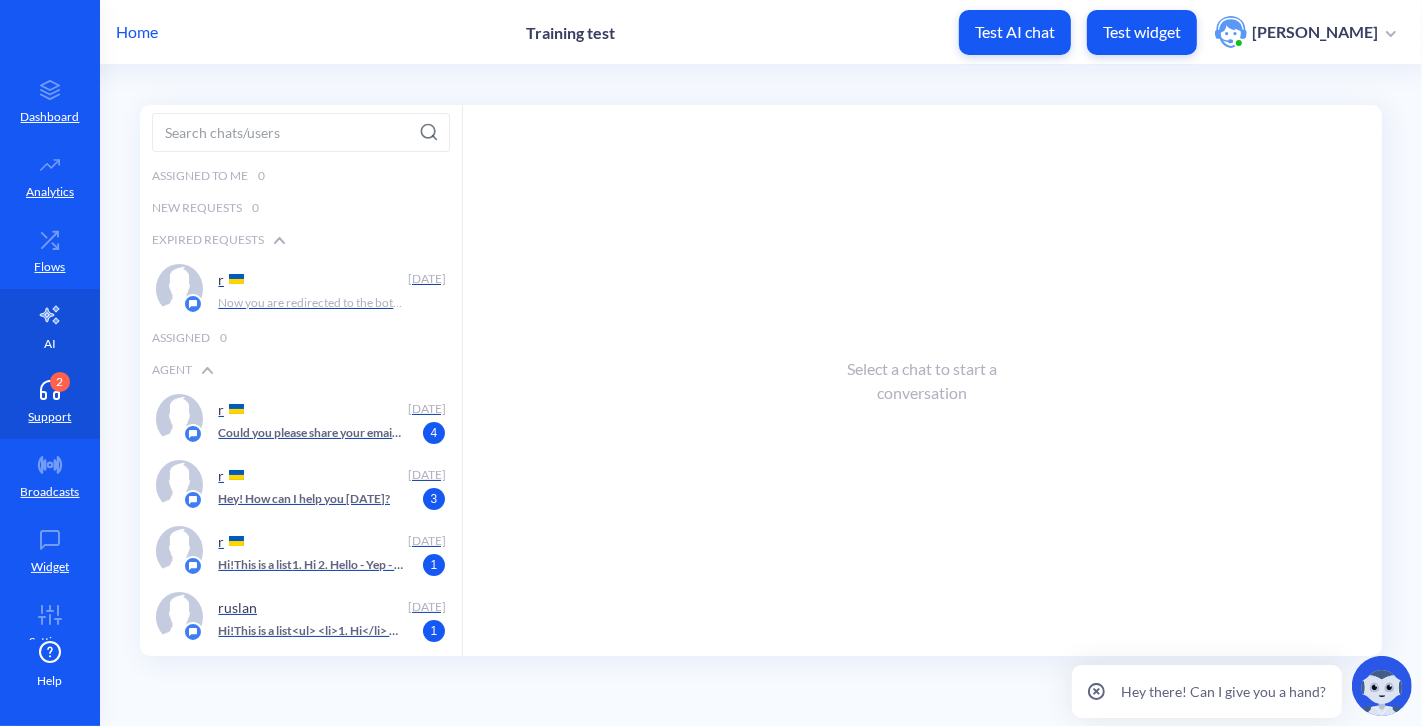 click on "AI" at bounding box center [50, 326] 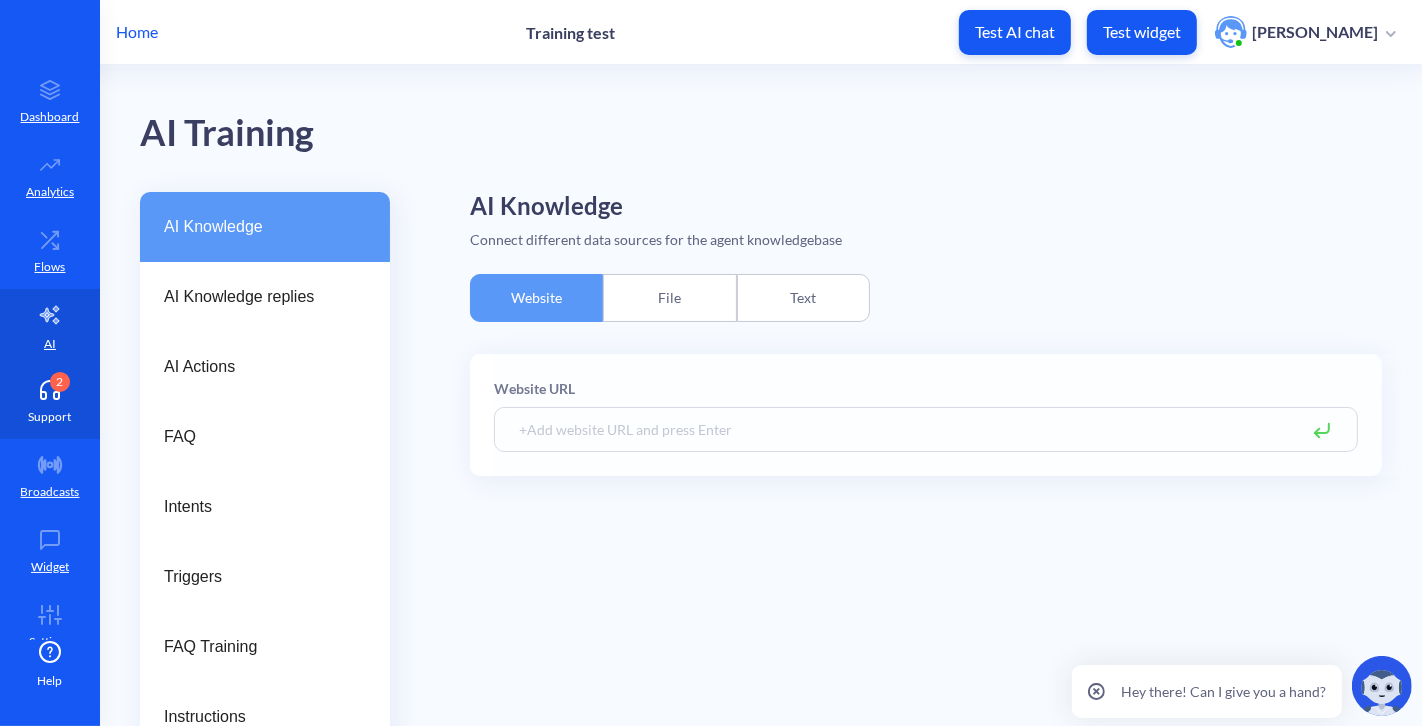 click on "Support" at bounding box center [50, 417] 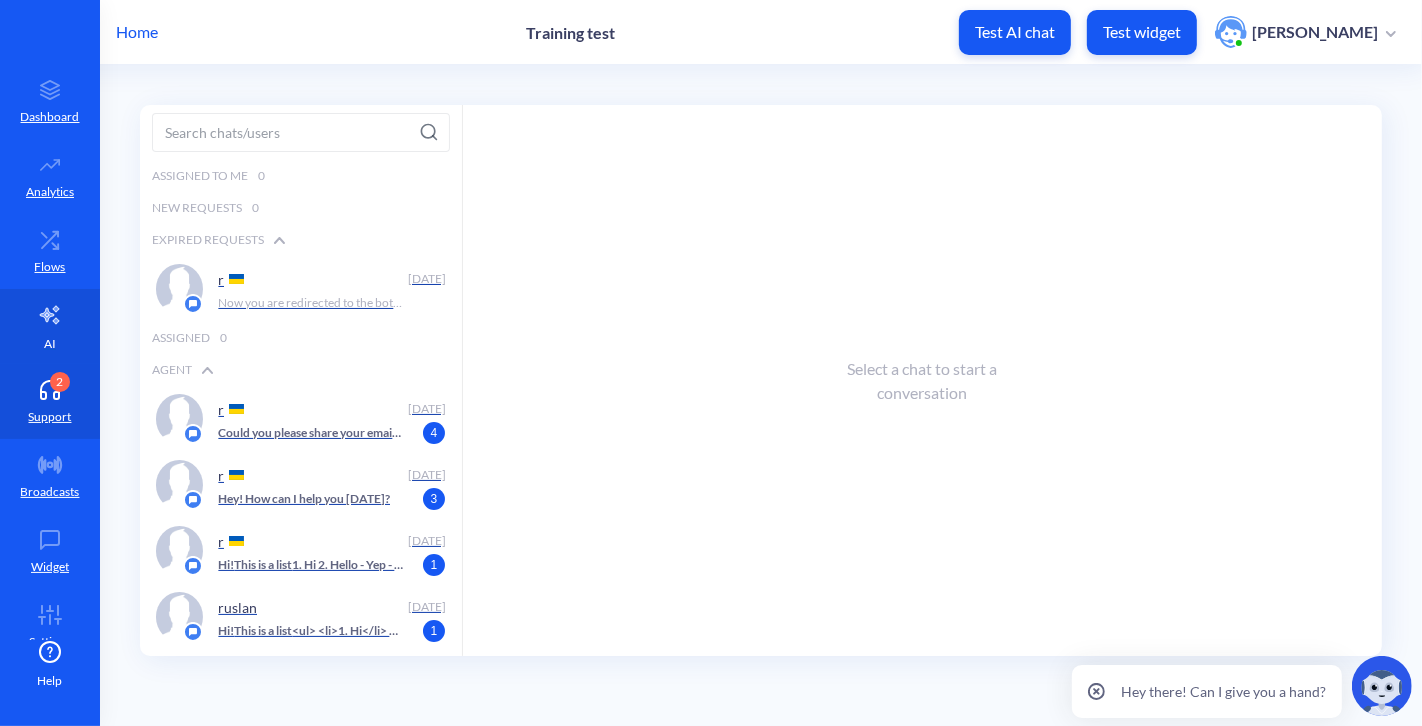 click 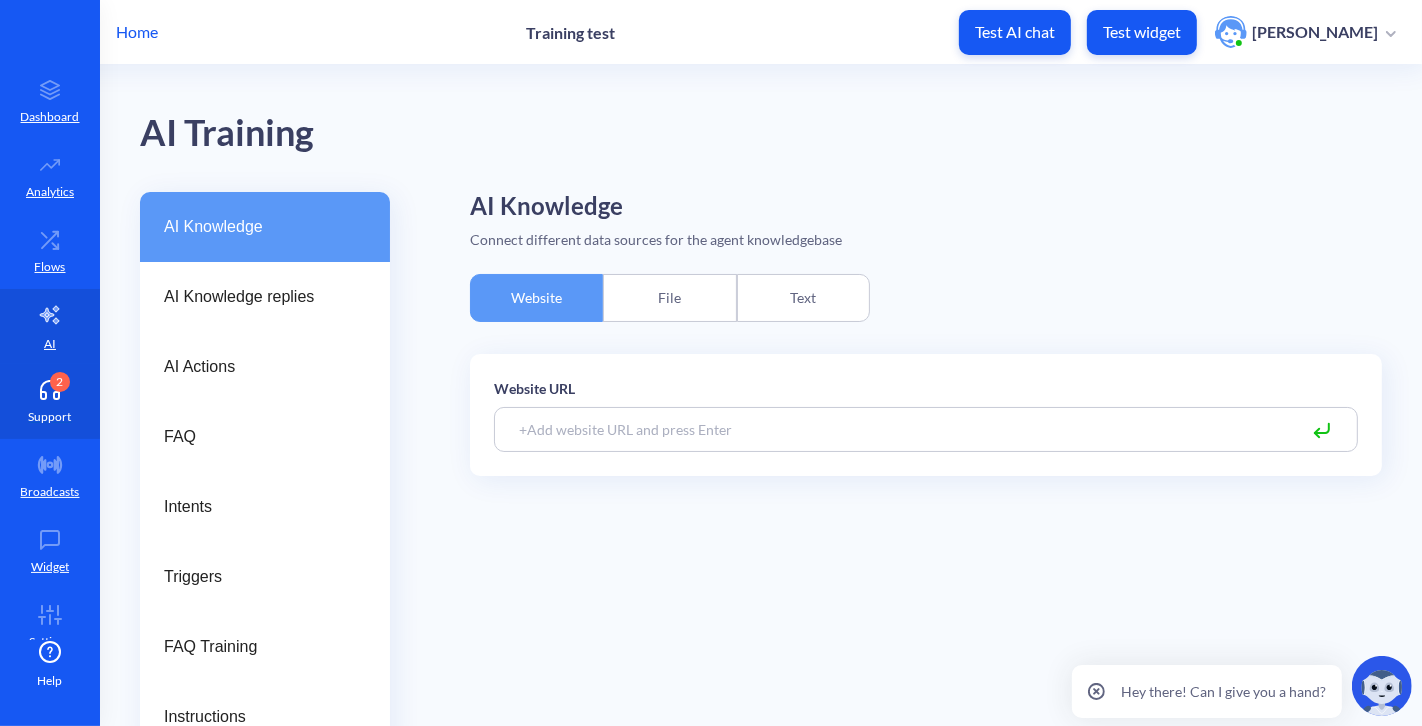 click on "2" at bounding box center (60, 382) 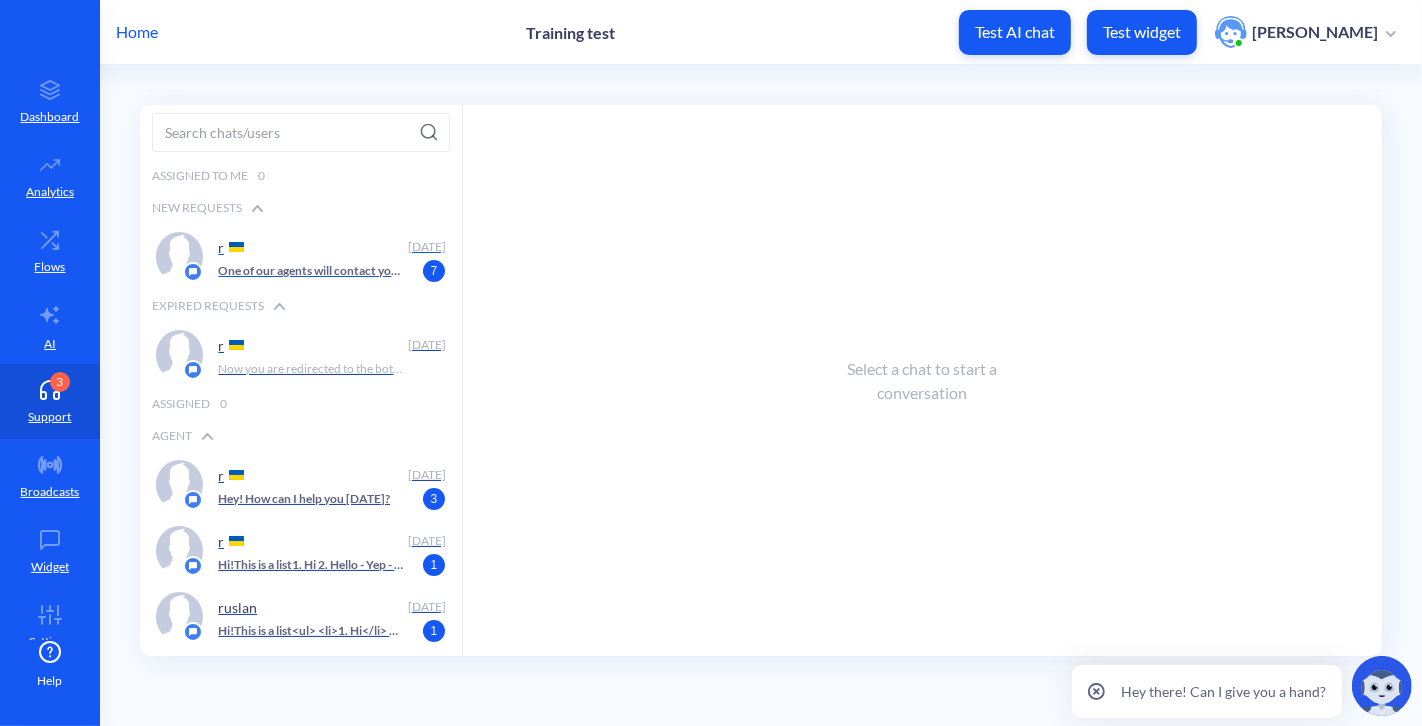 click on "r" at bounding box center [309, 247] 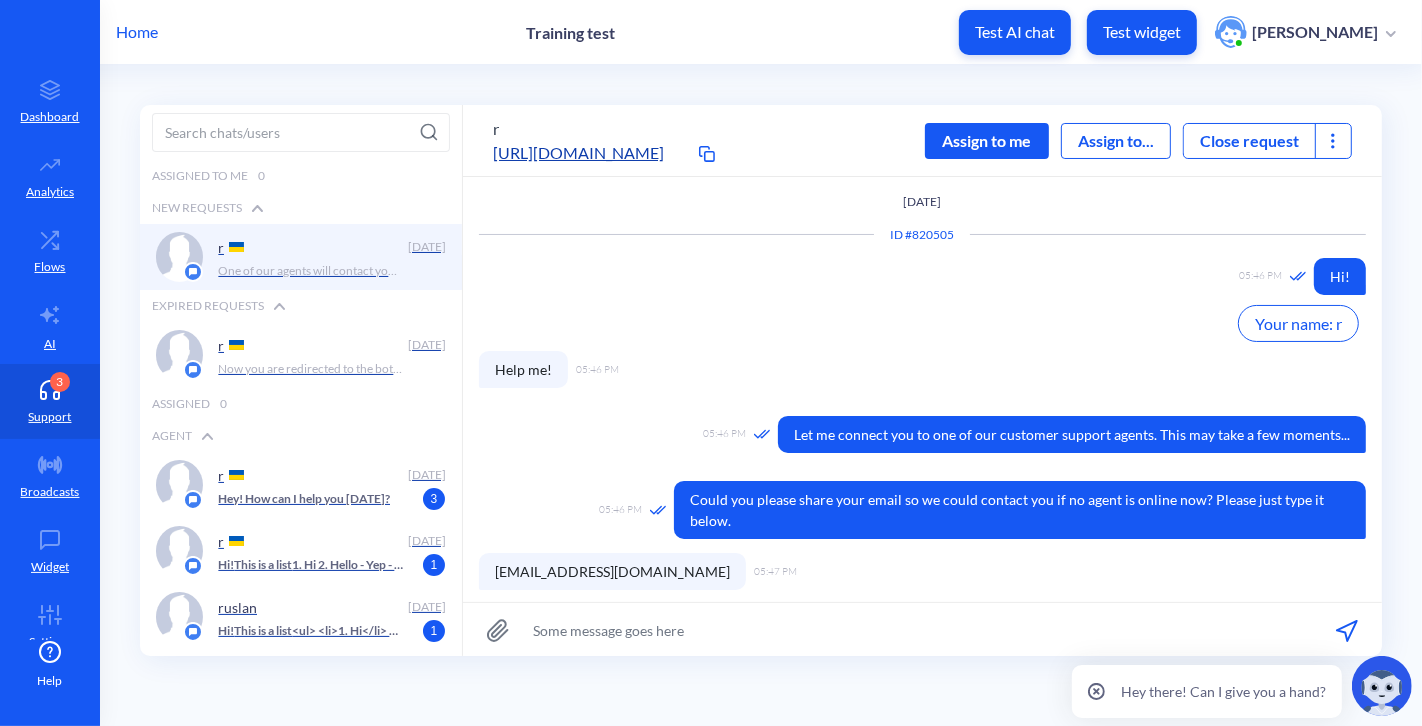 scroll, scrollTop: 130, scrollLeft: 0, axis: vertical 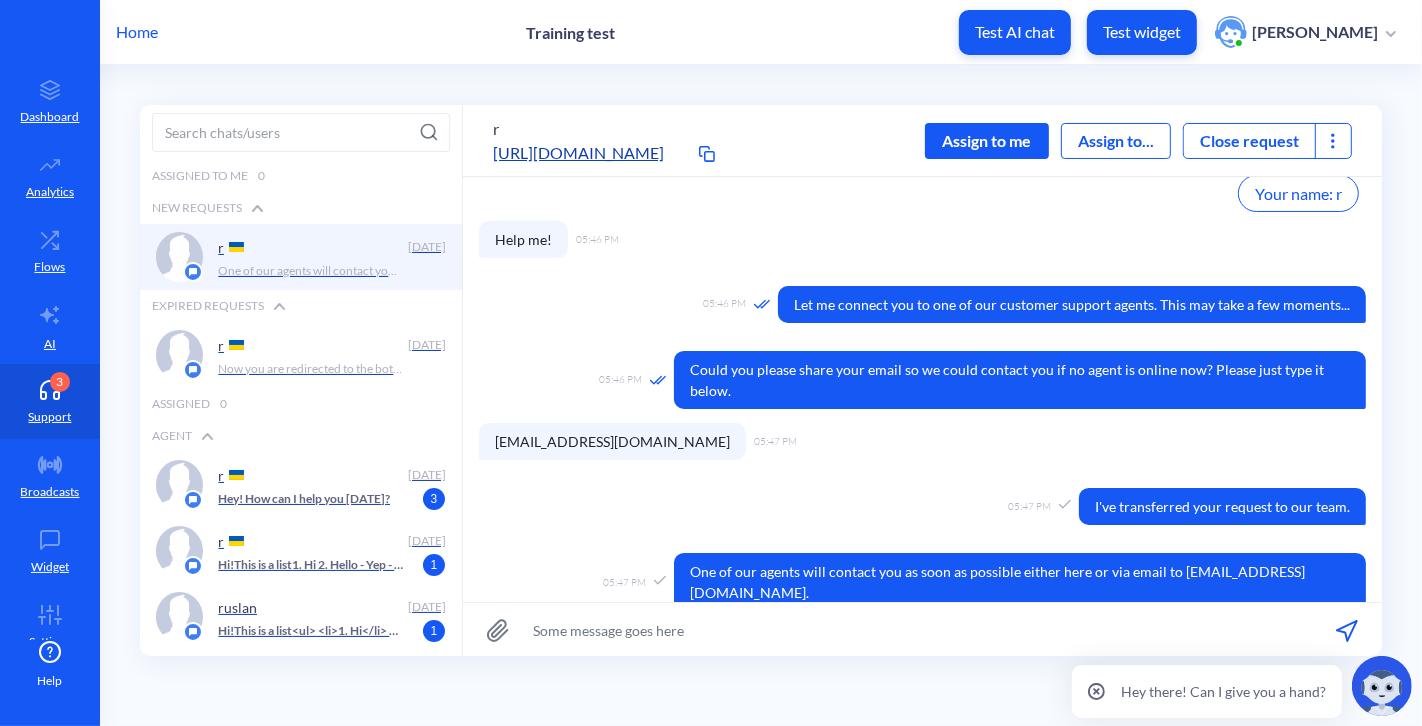 click on "Assign to me" at bounding box center [987, 141] 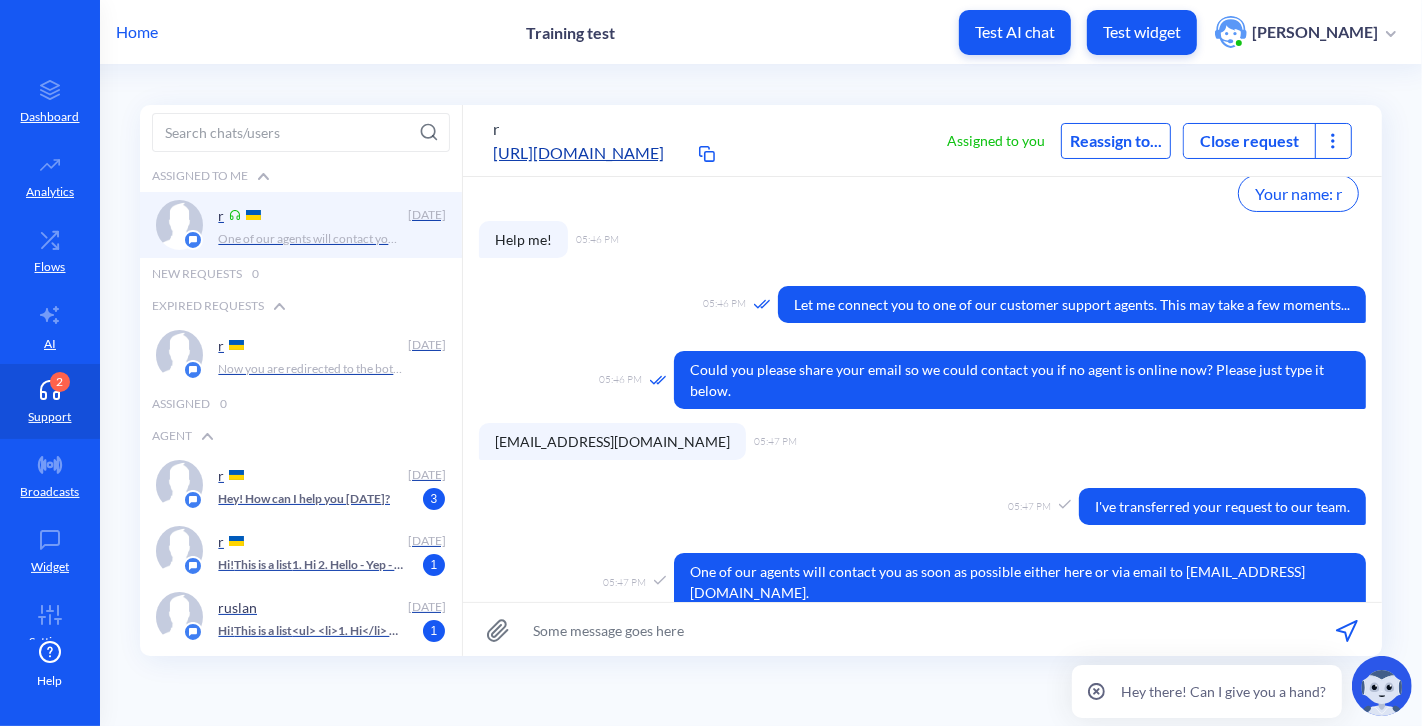 click at bounding box center (922, 630) 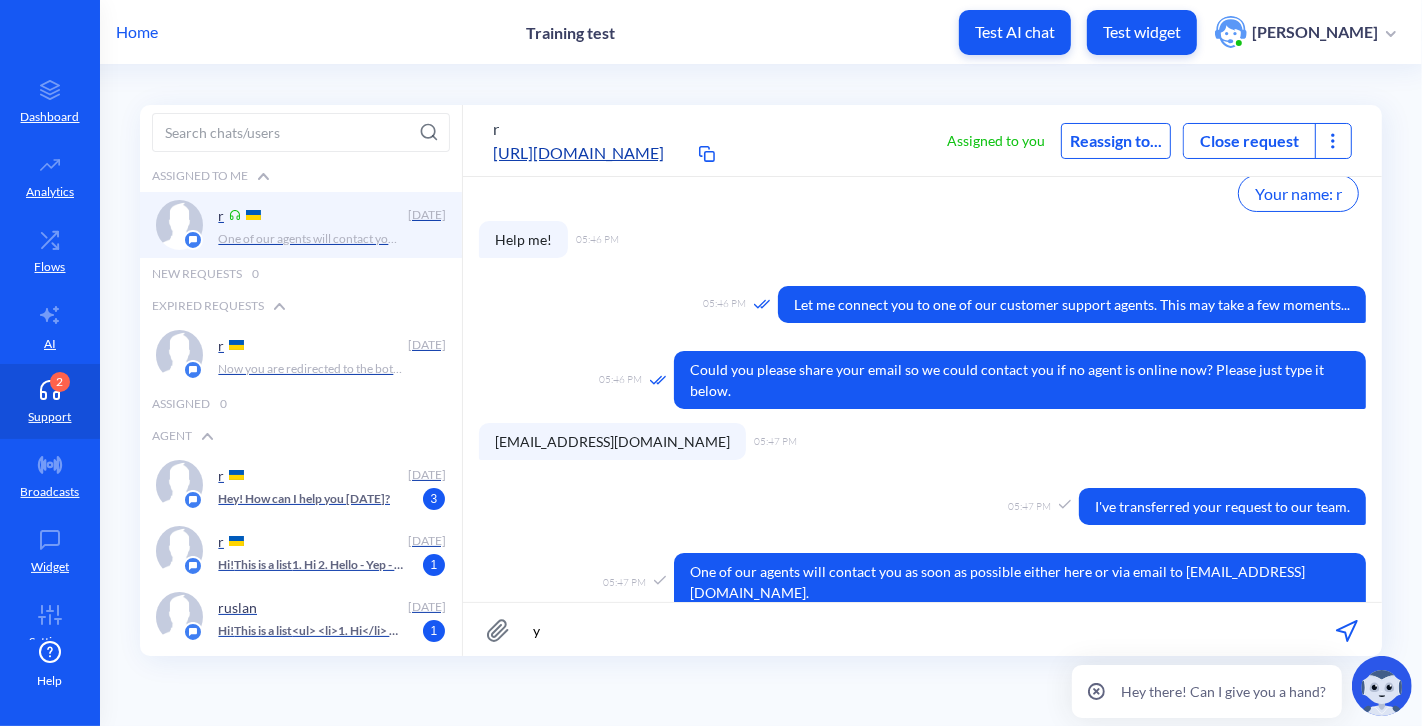 type on "yo" 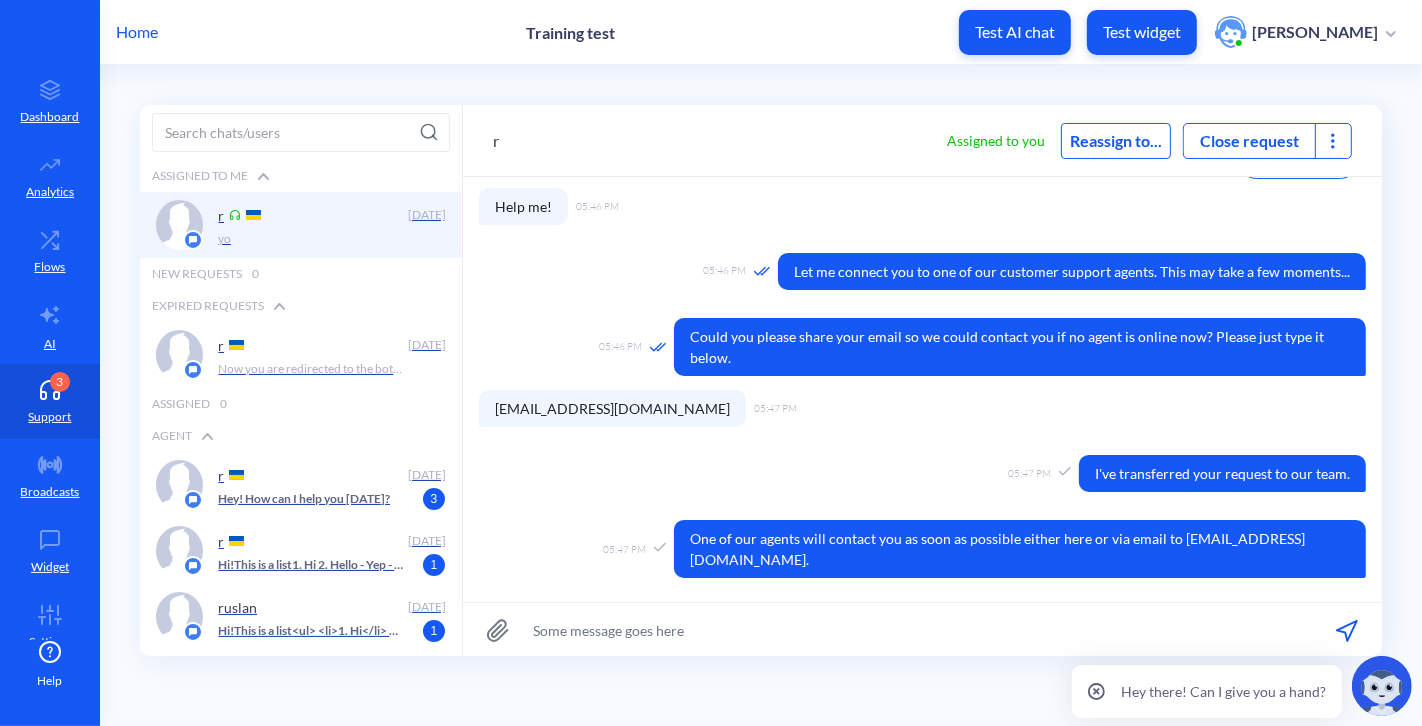scroll, scrollTop: 218, scrollLeft: 0, axis: vertical 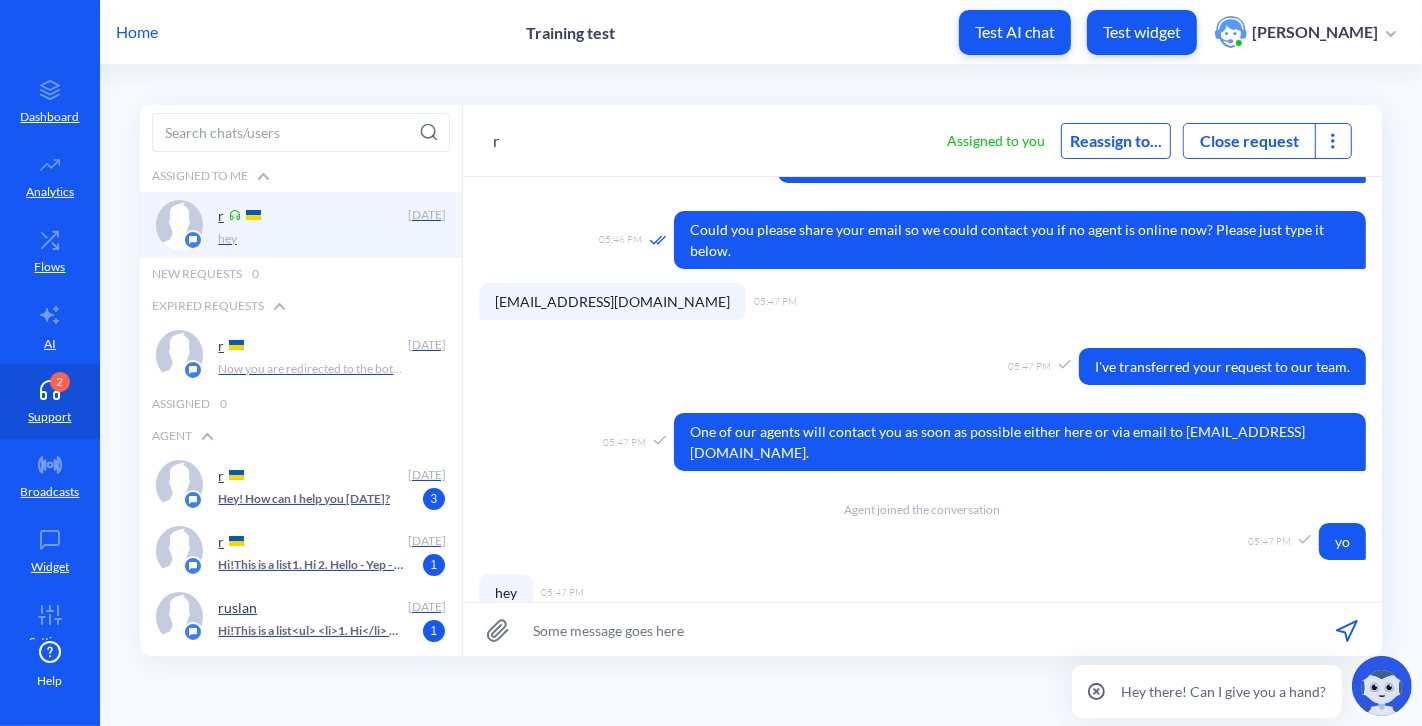 click on "Close request" at bounding box center (1249, 141) 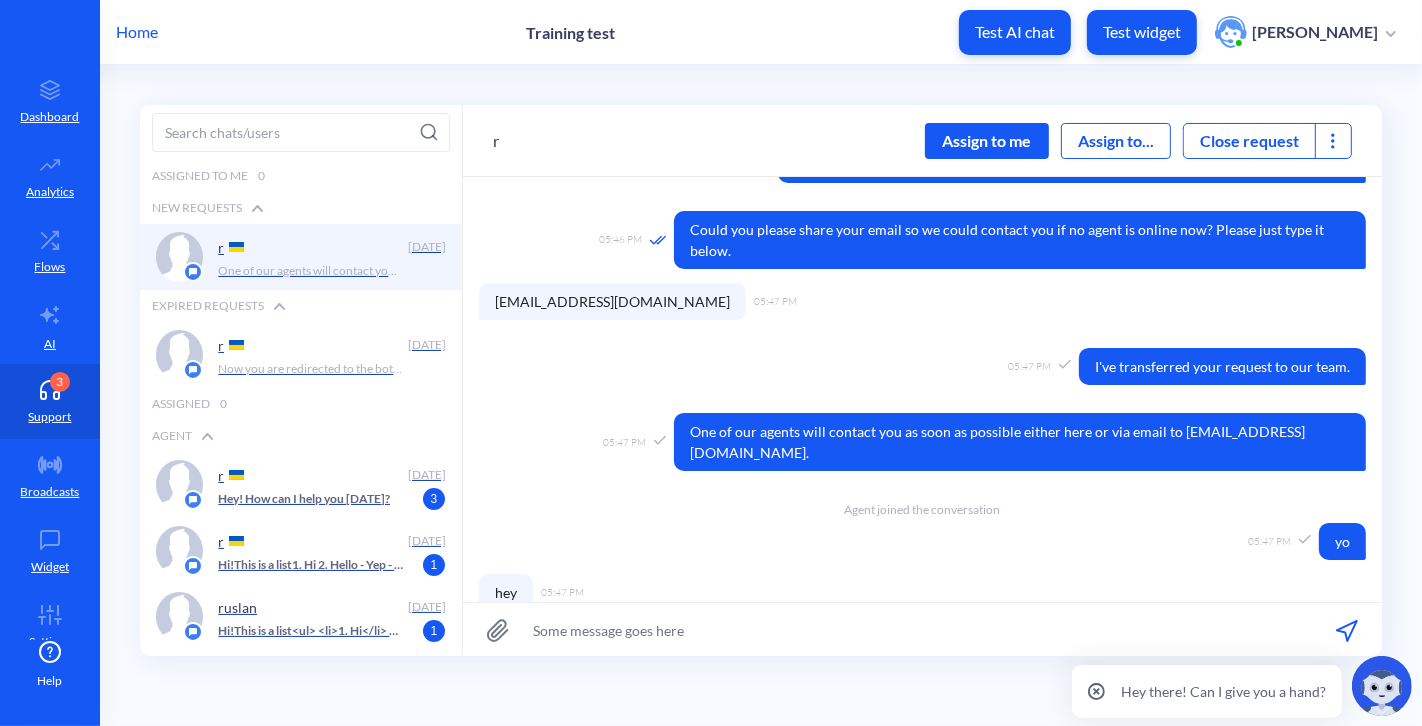 scroll, scrollTop: 511, scrollLeft: 0, axis: vertical 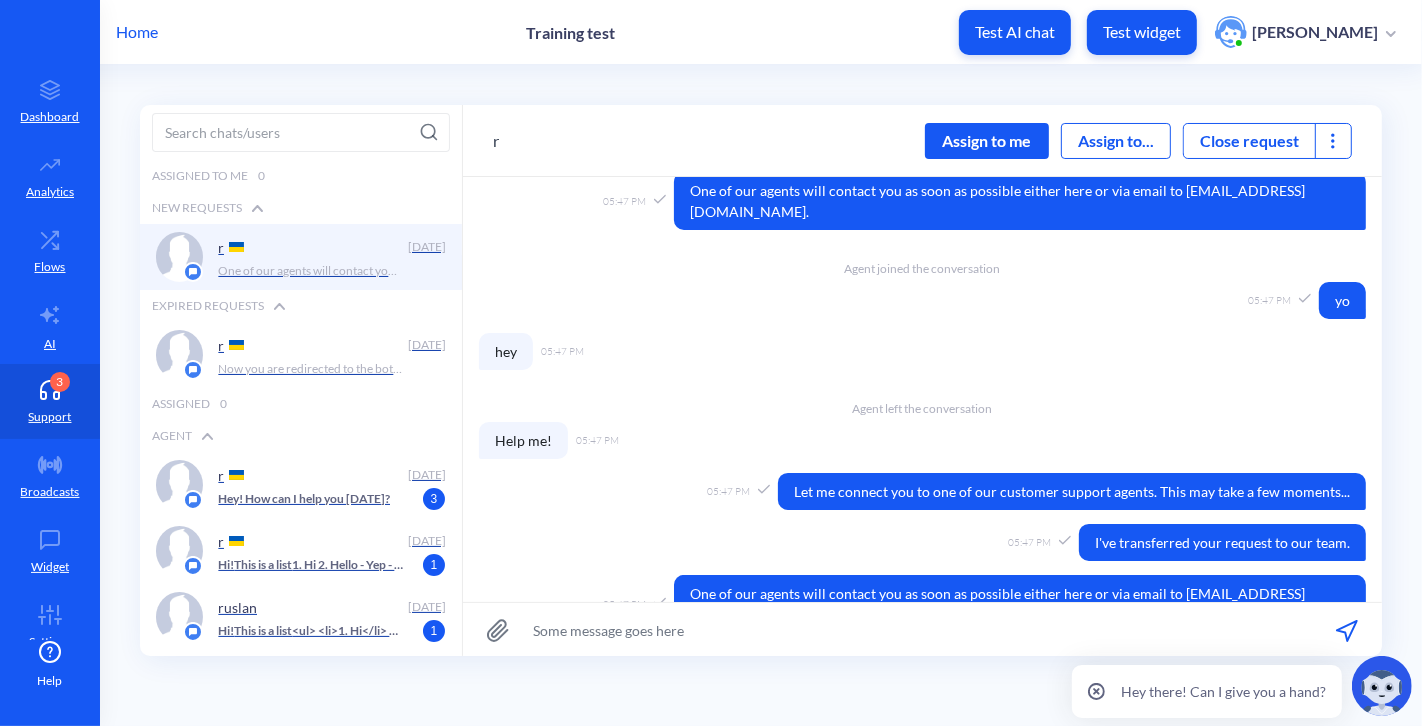 click on "Assign to me" at bounding box center (987, 141) 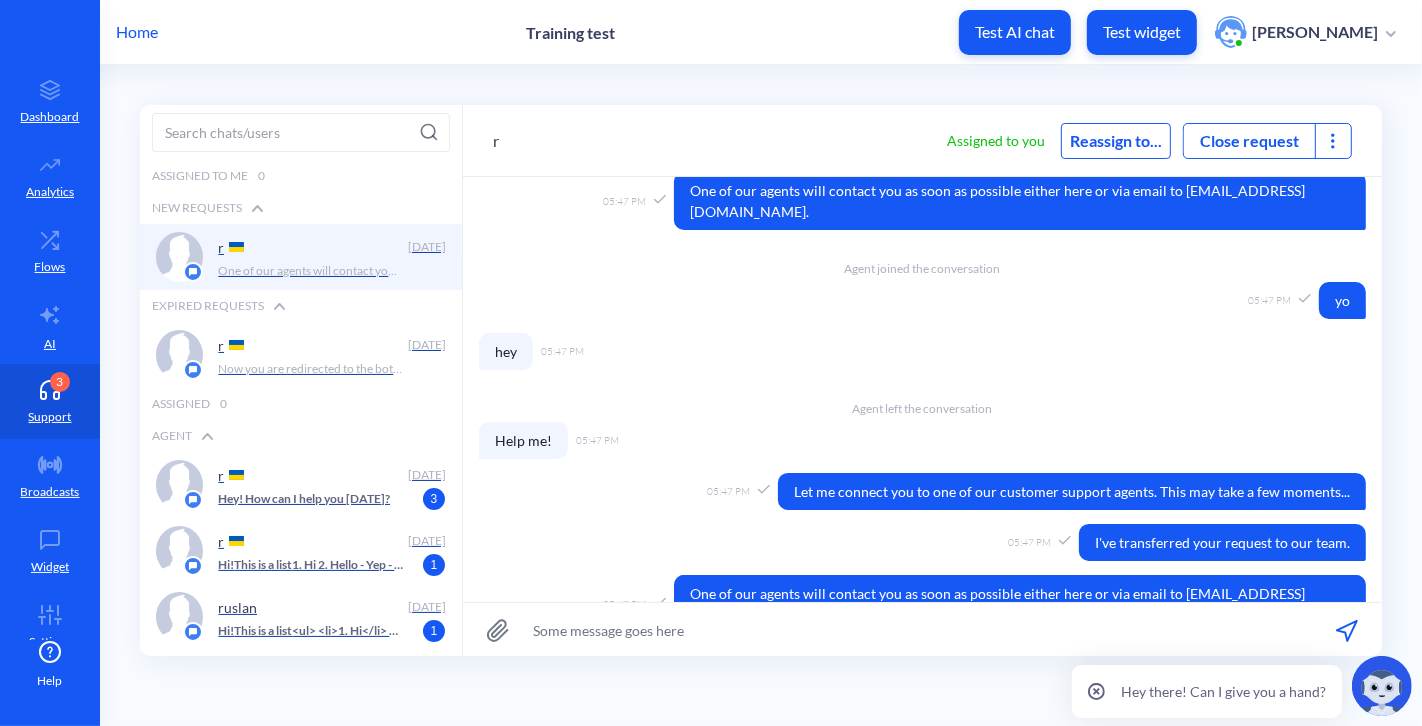 click at bounding box center (922, 630) 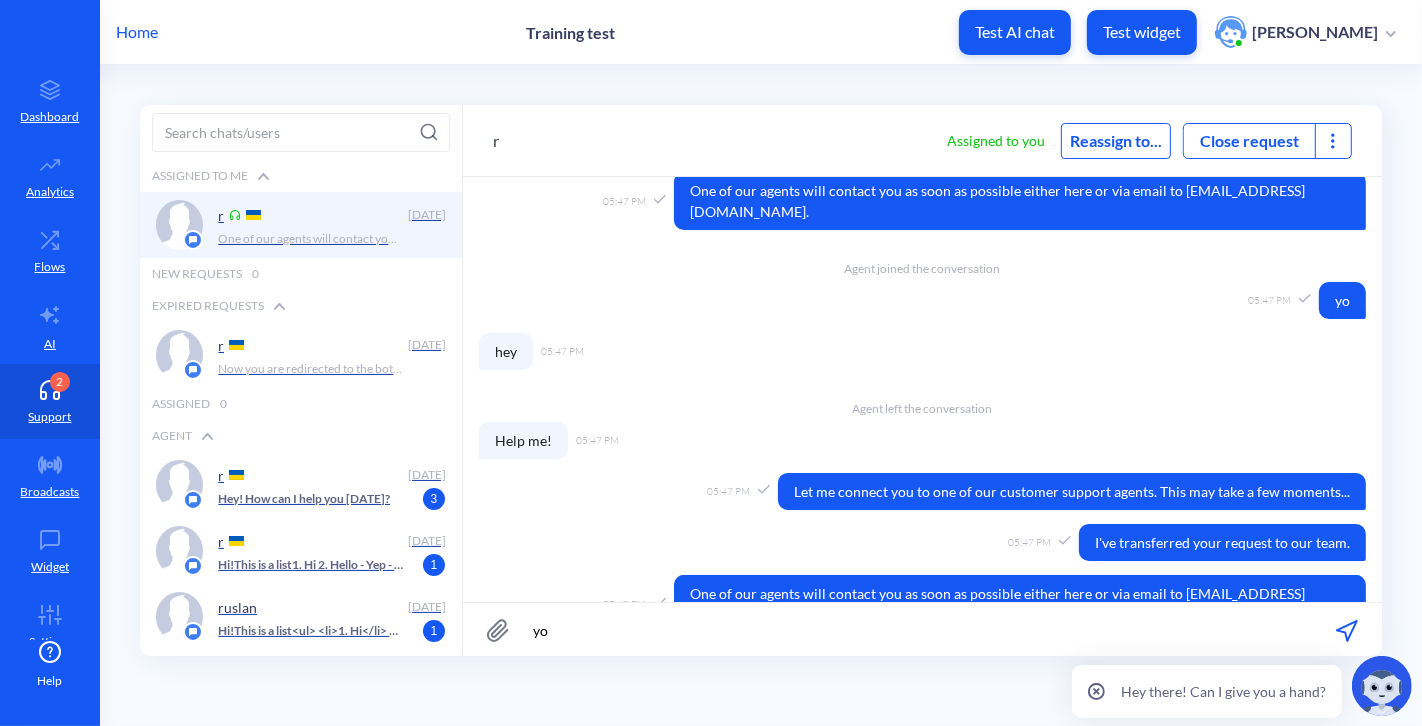 scroll, scrollTop: 545, scrollLeft: 0, axis: vertical 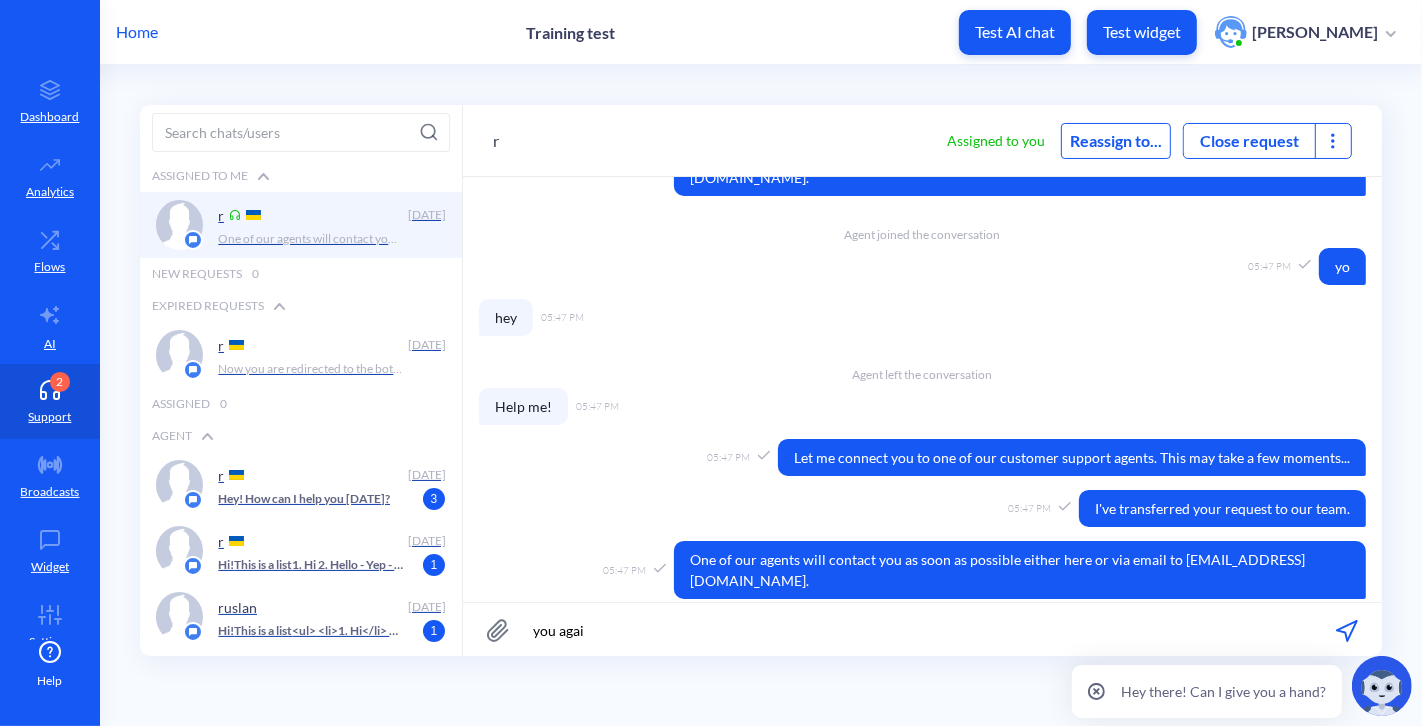 type on "you again" 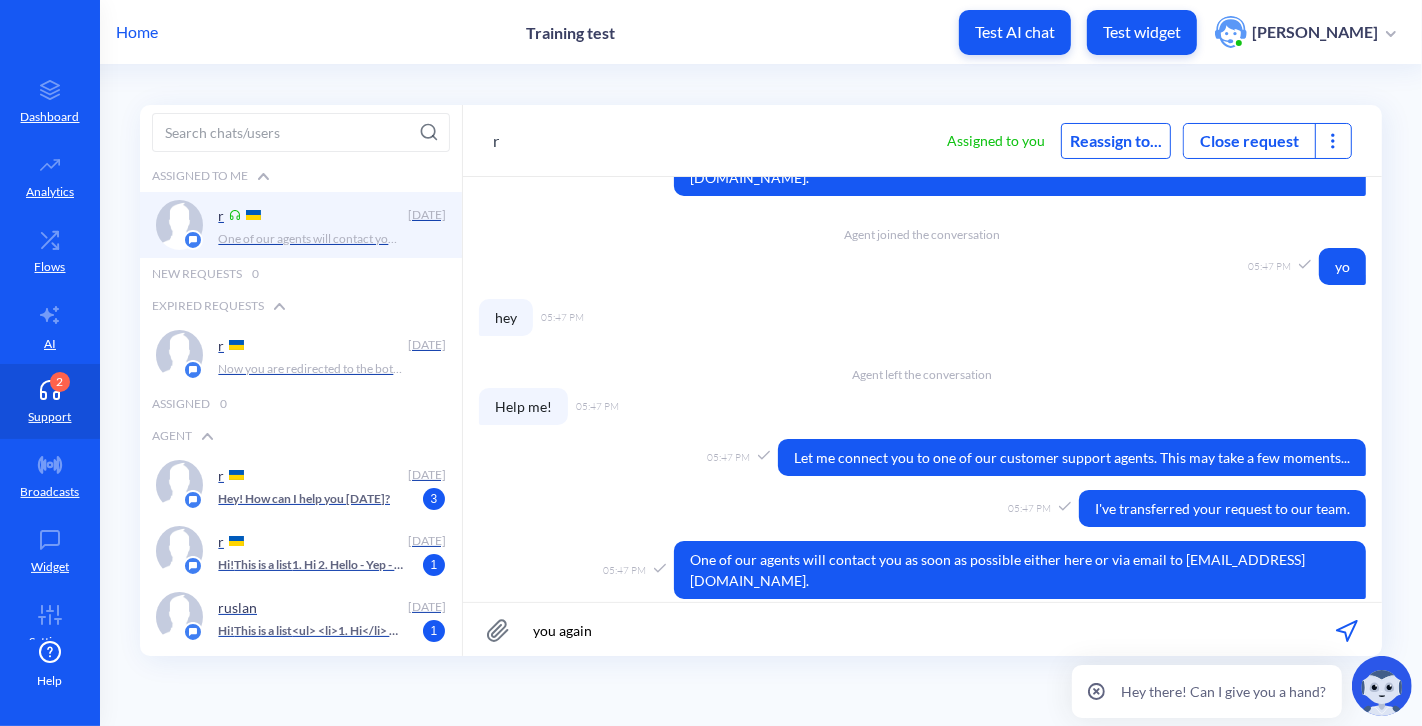 type 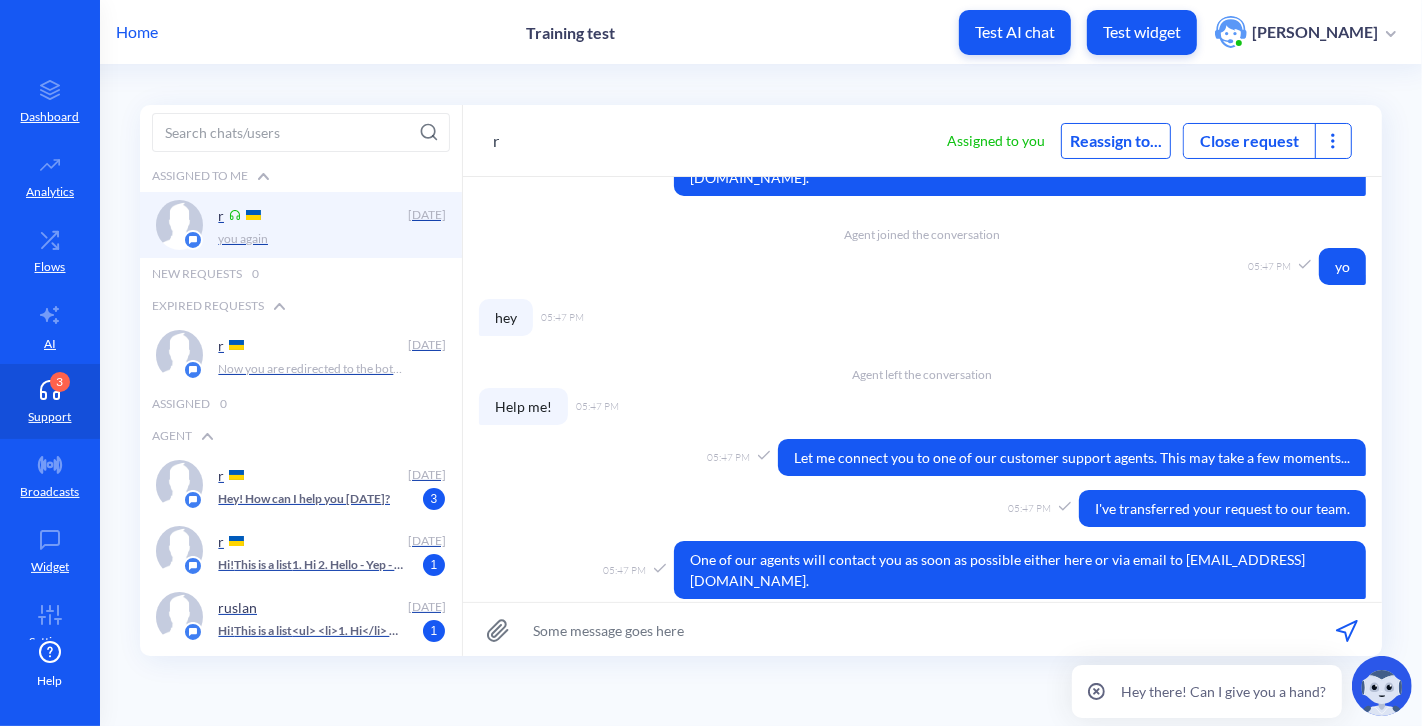 scroll, scrollTop: 600, scrollLeft: 0, axis: vertical 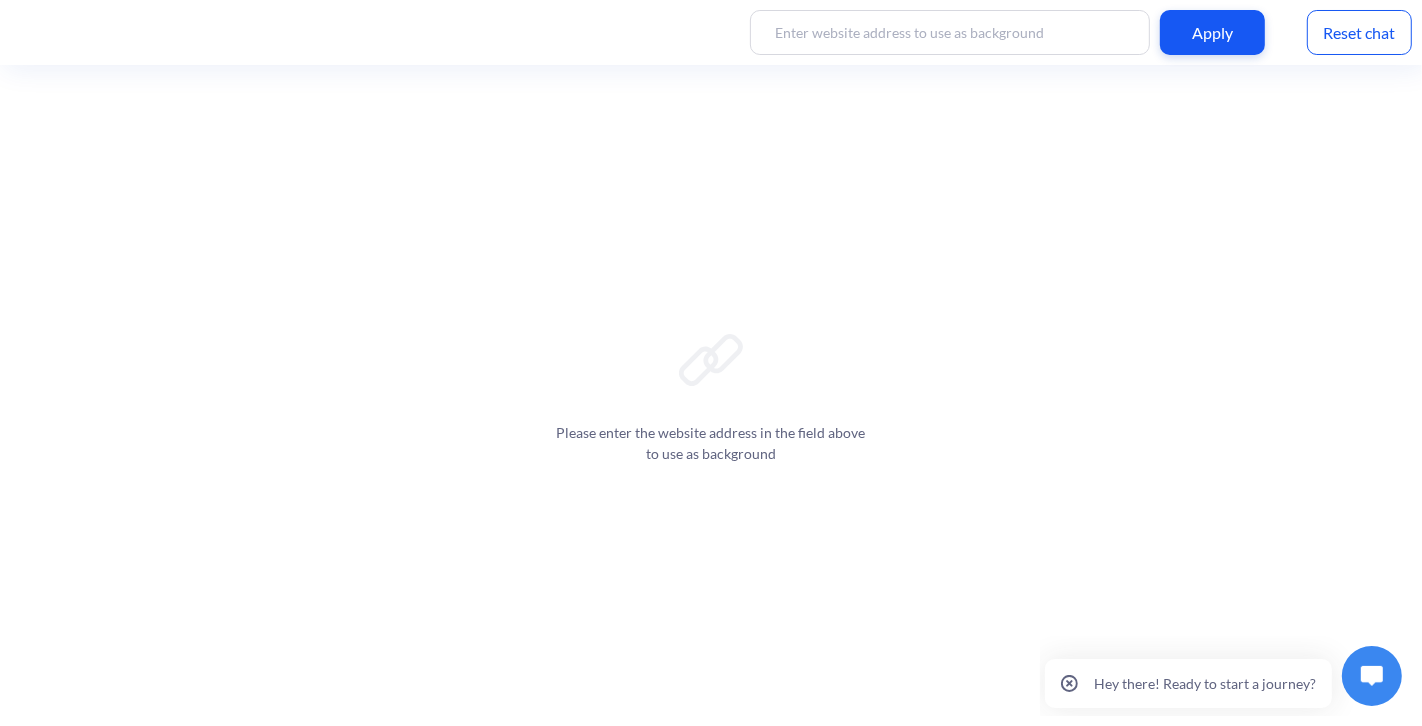 click at bounding box center (1371, 675) 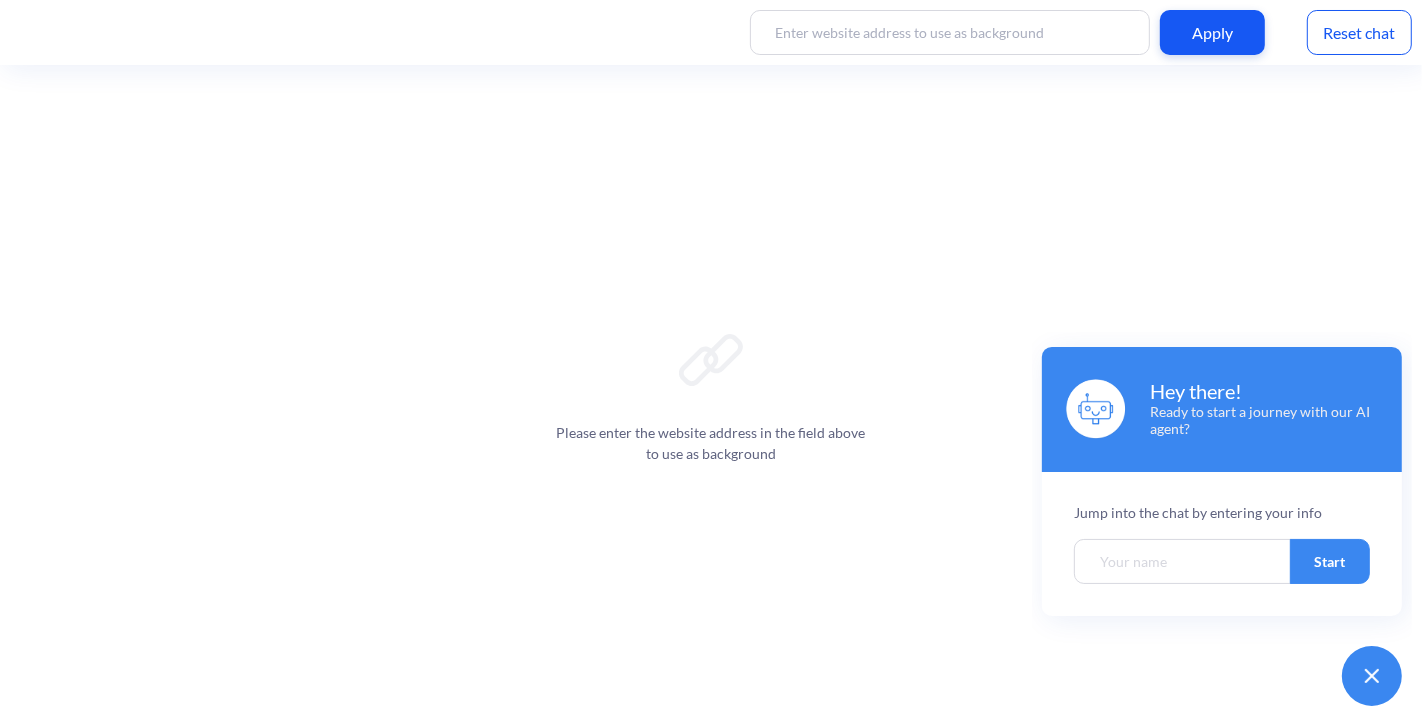 click at bounding box center [1182, 560] 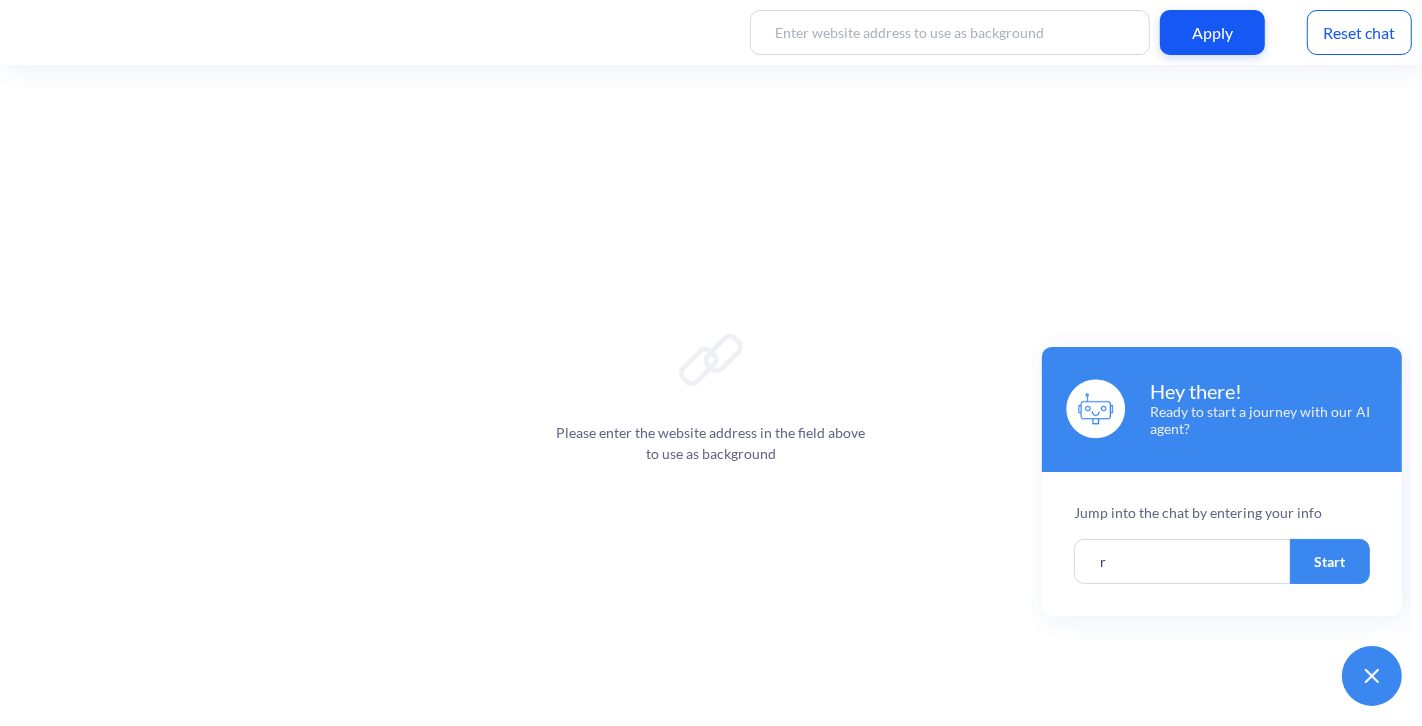 type on "r" 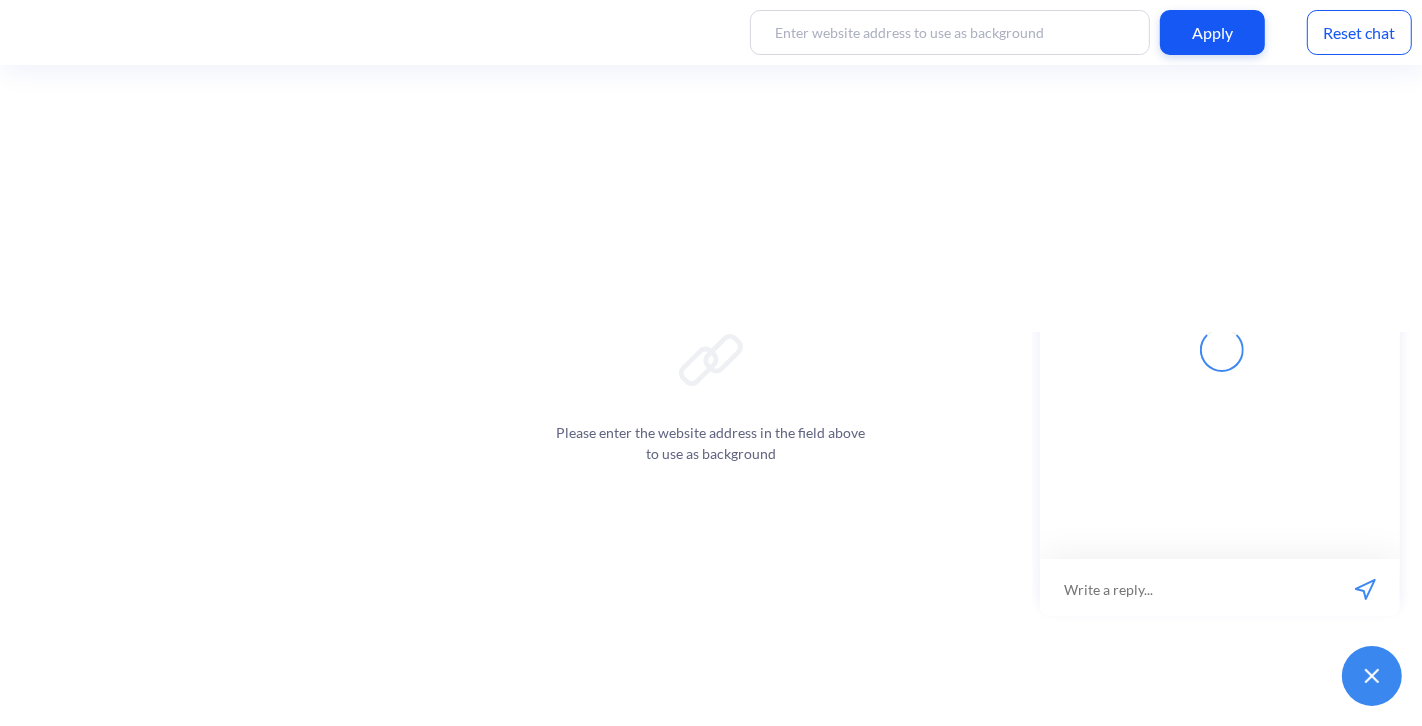 scroll, scrollTop: 2, scrollLeft: 0, axis: vertical 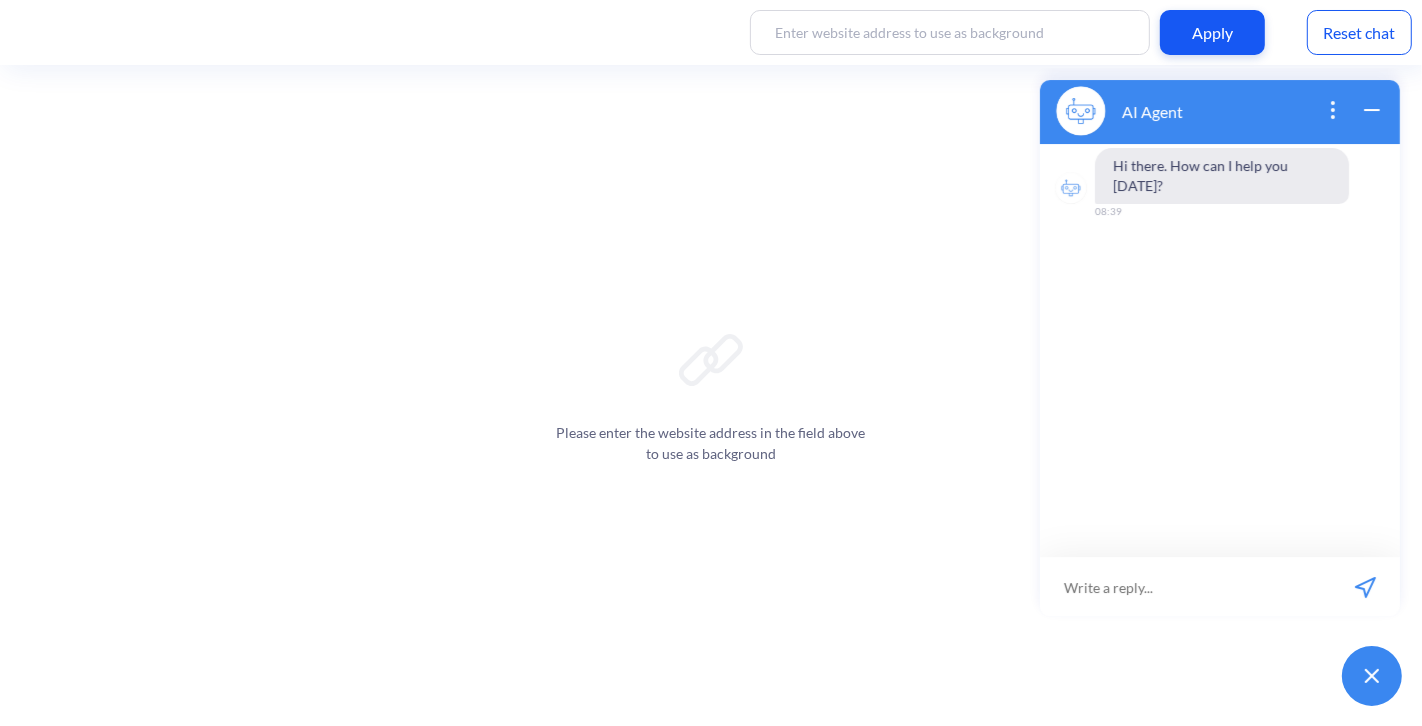 click at bounding box center (1184, 586) 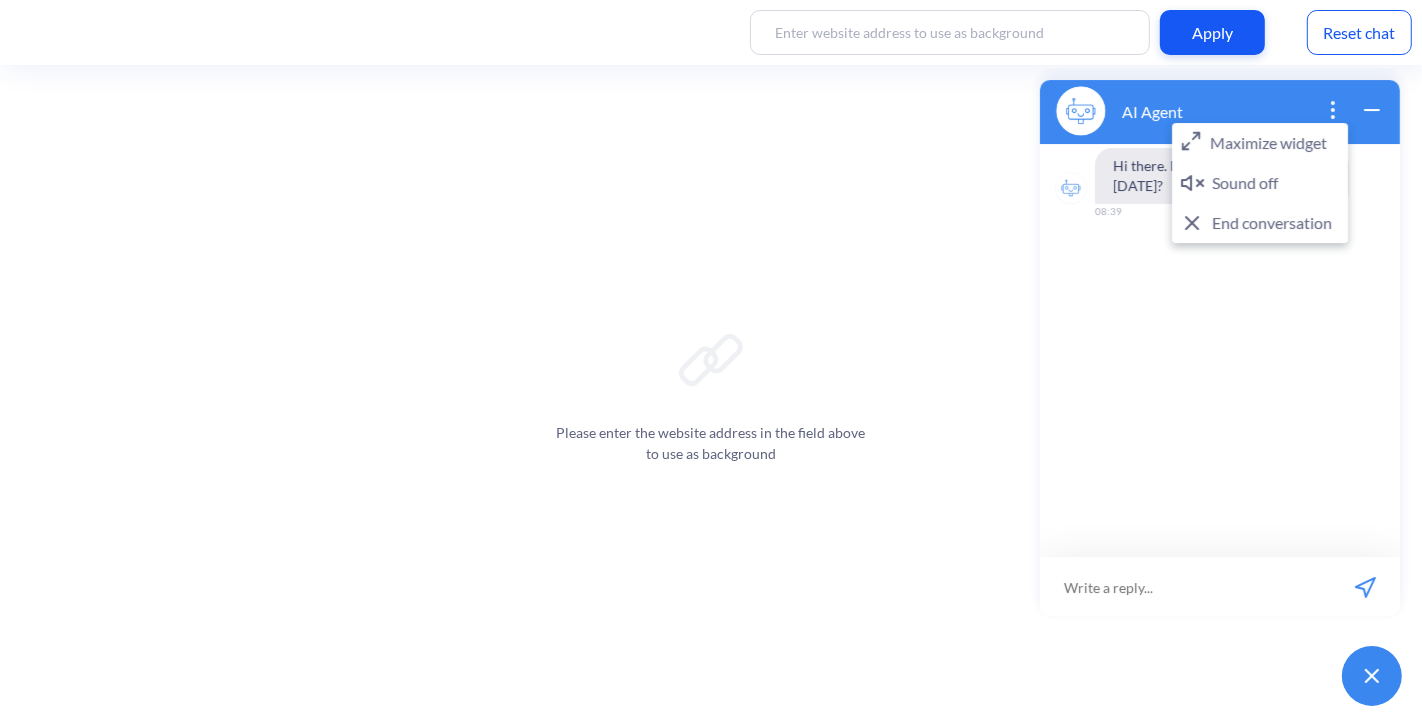 click on "Hi there. How can I help you [DATE]? 08:39" at bounding box center (1219, 349) 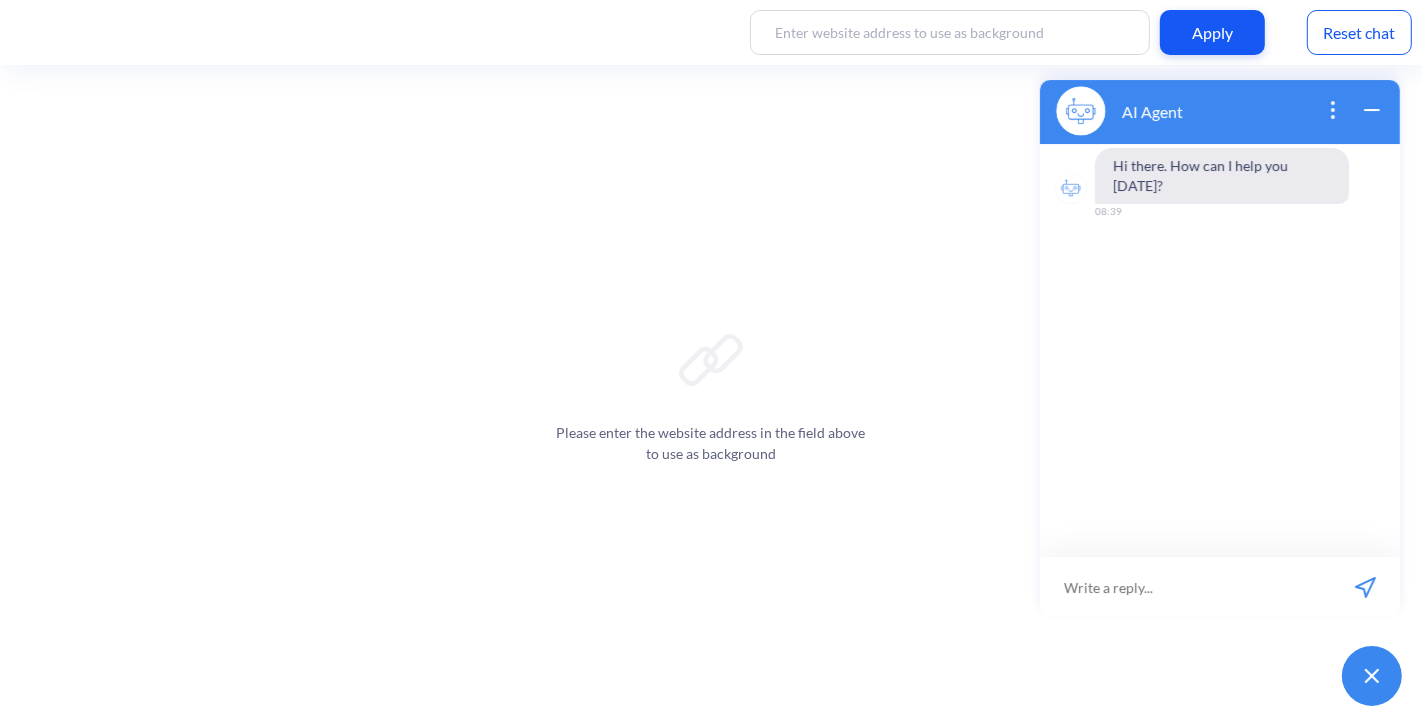 click at bounding box center (1184, 586) 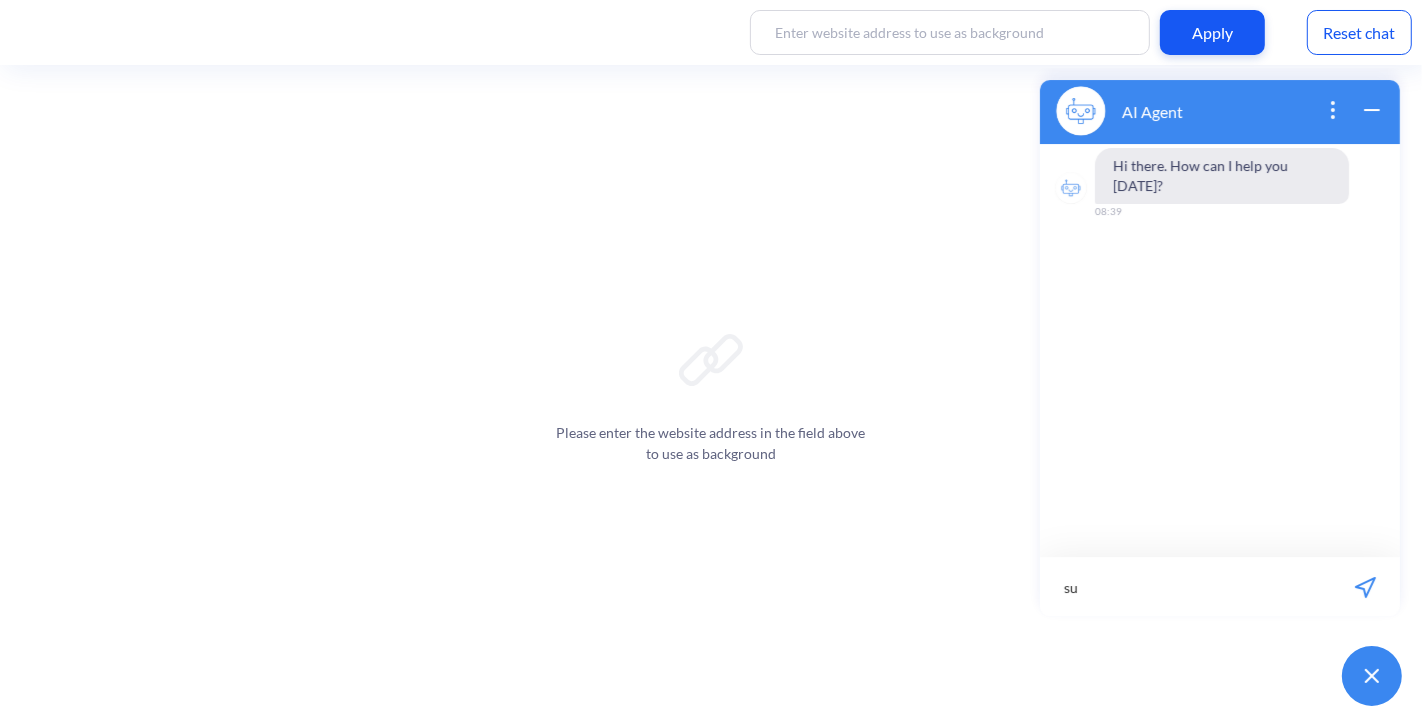 type on "s" 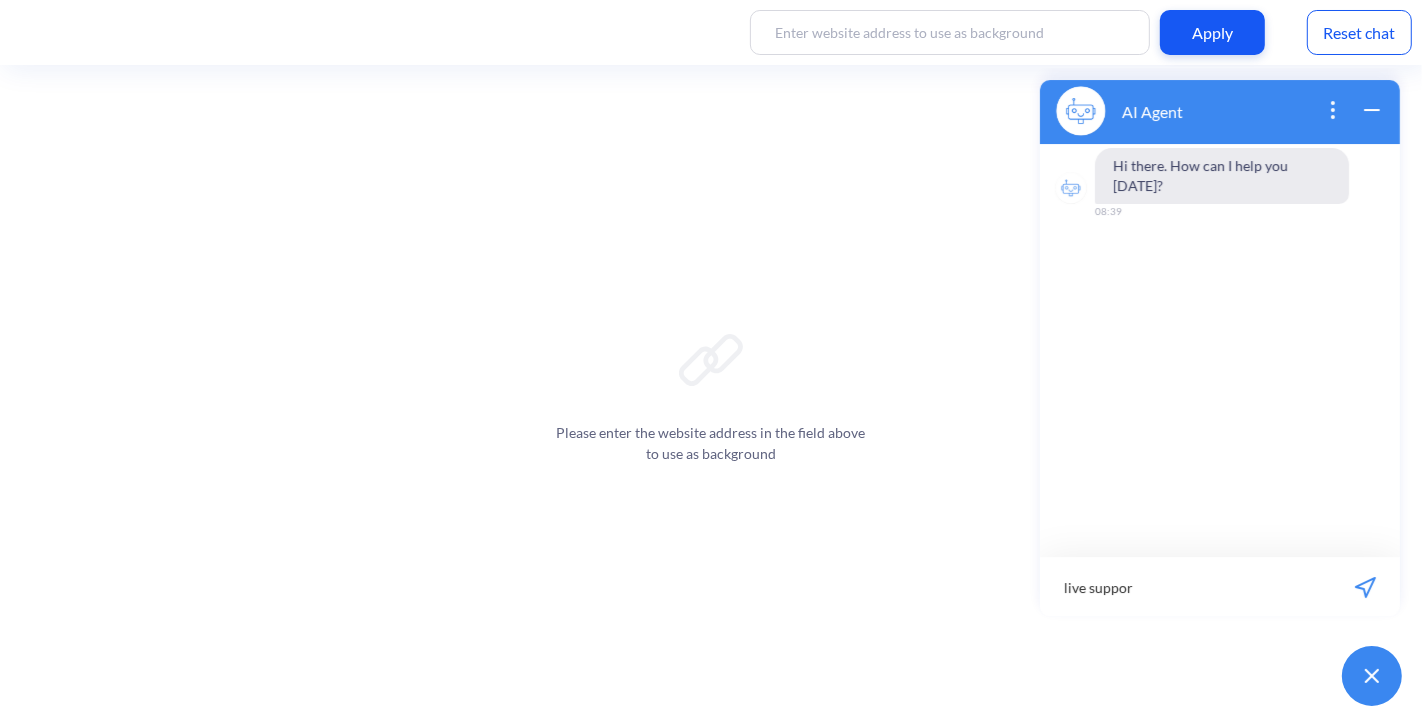 type on "live support" 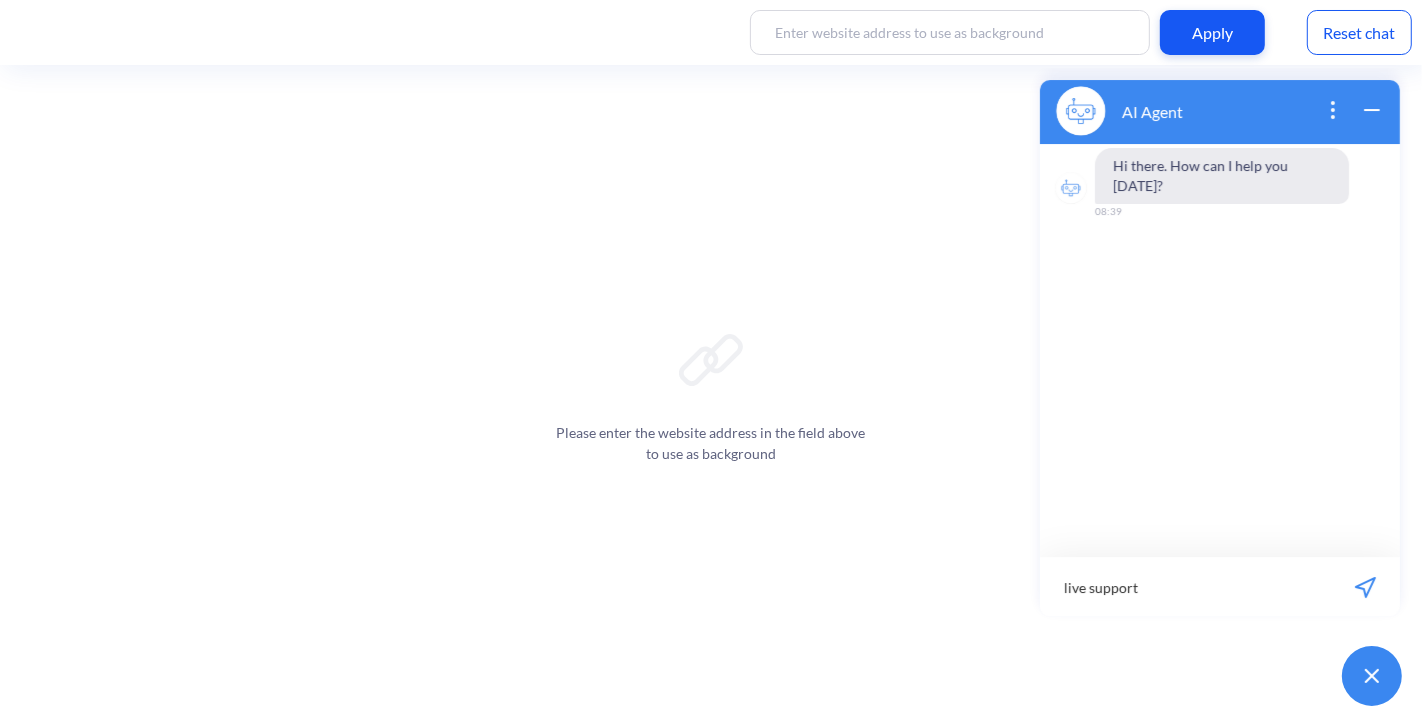 type 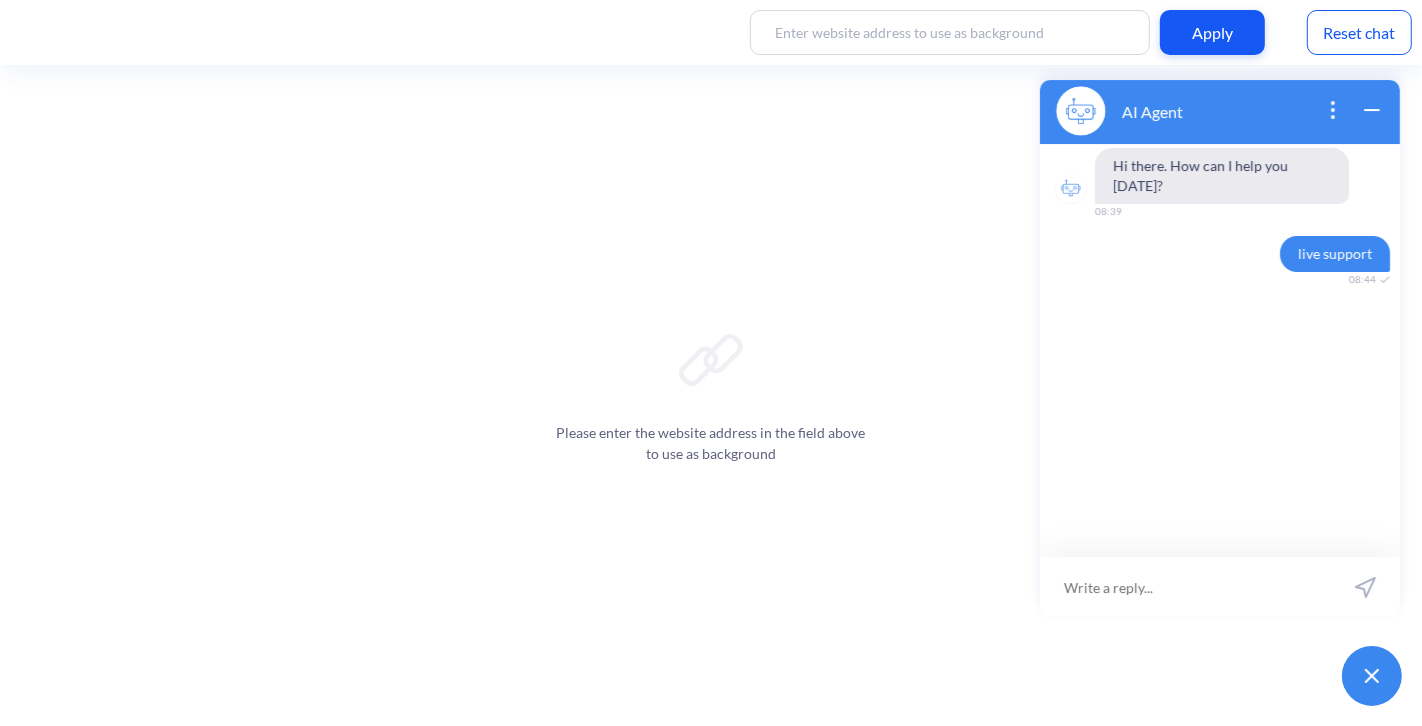 click on "Hi there. How can I help you [DATE]? 08:39 live support 08:44" at bounding box center [1219, 349] 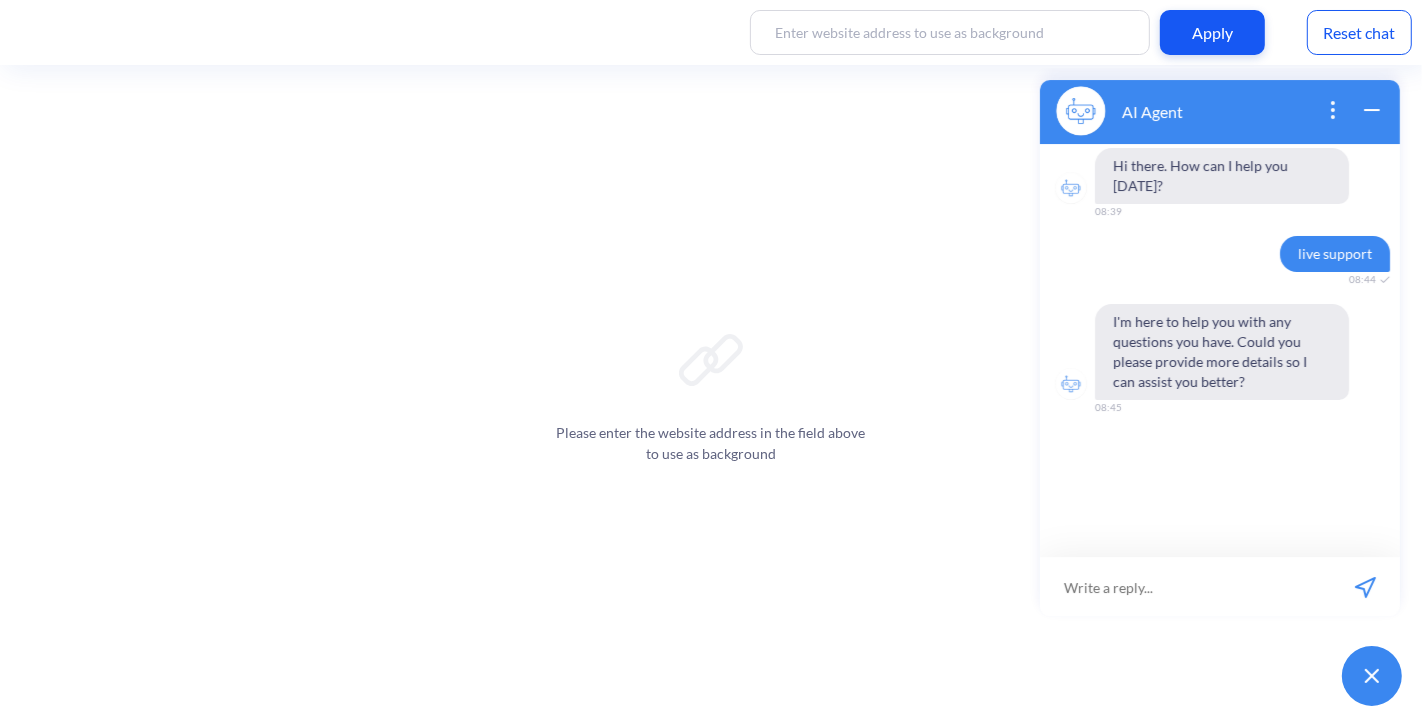 click on "Reset chat" at bounding box center (1359, 32) 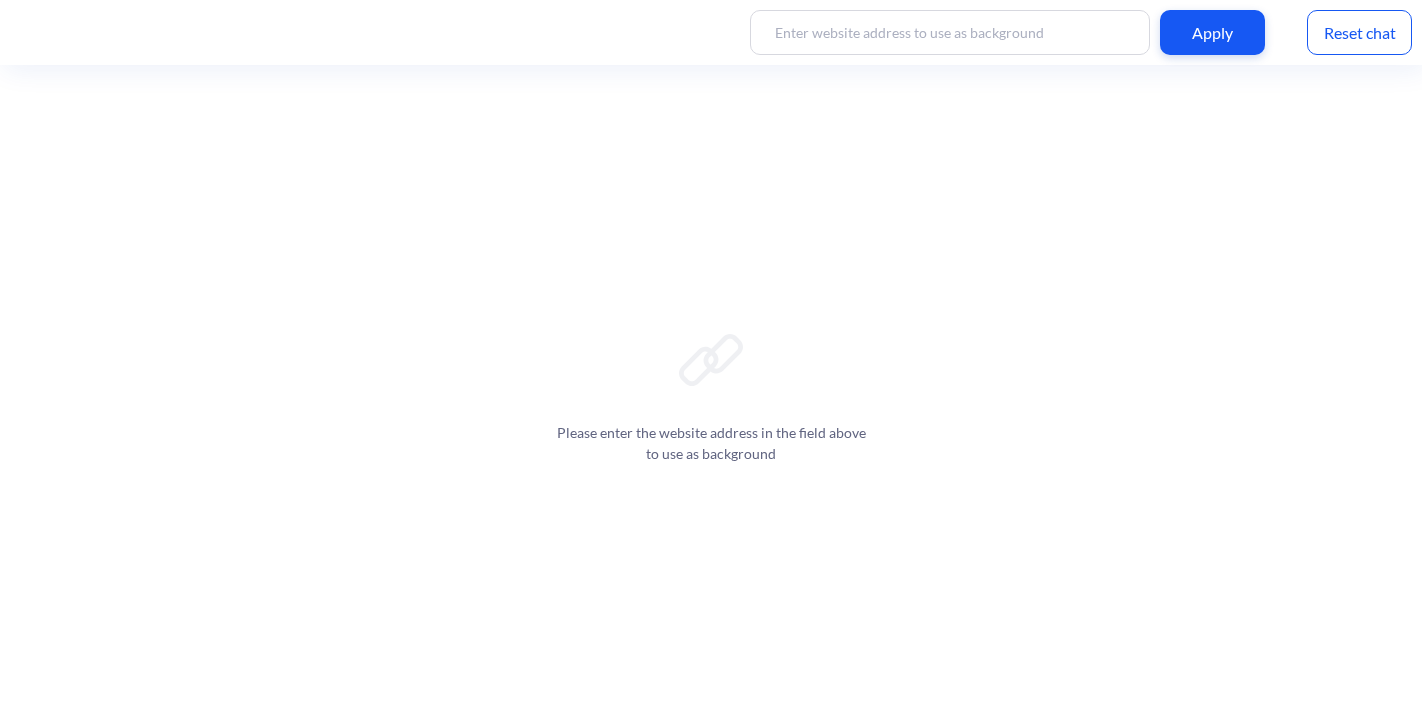 scroll, scrollTop: 0, scrollLeft: 0, axis: both 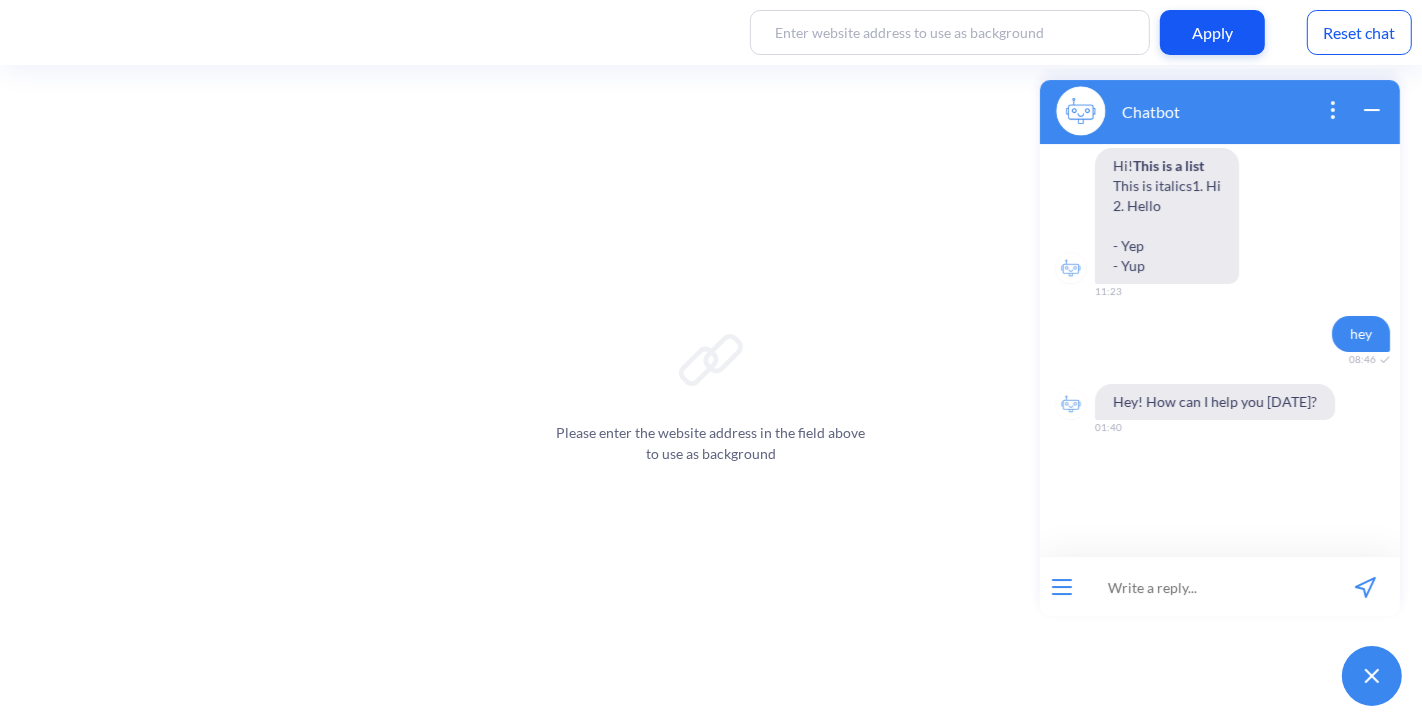 click on "Reset chat" at bounding box center (1359, 32) 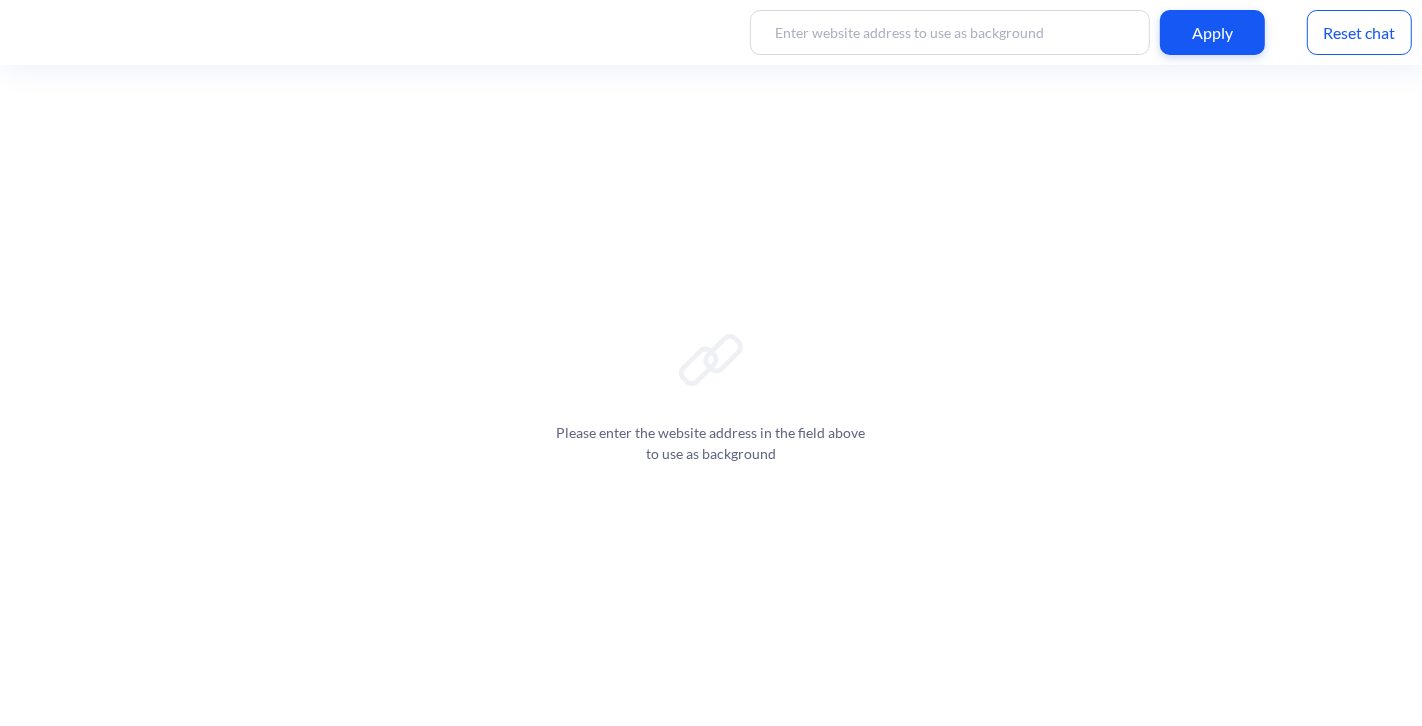 scroll, scrollTop: 0, scrollLeft: 0, axis: both 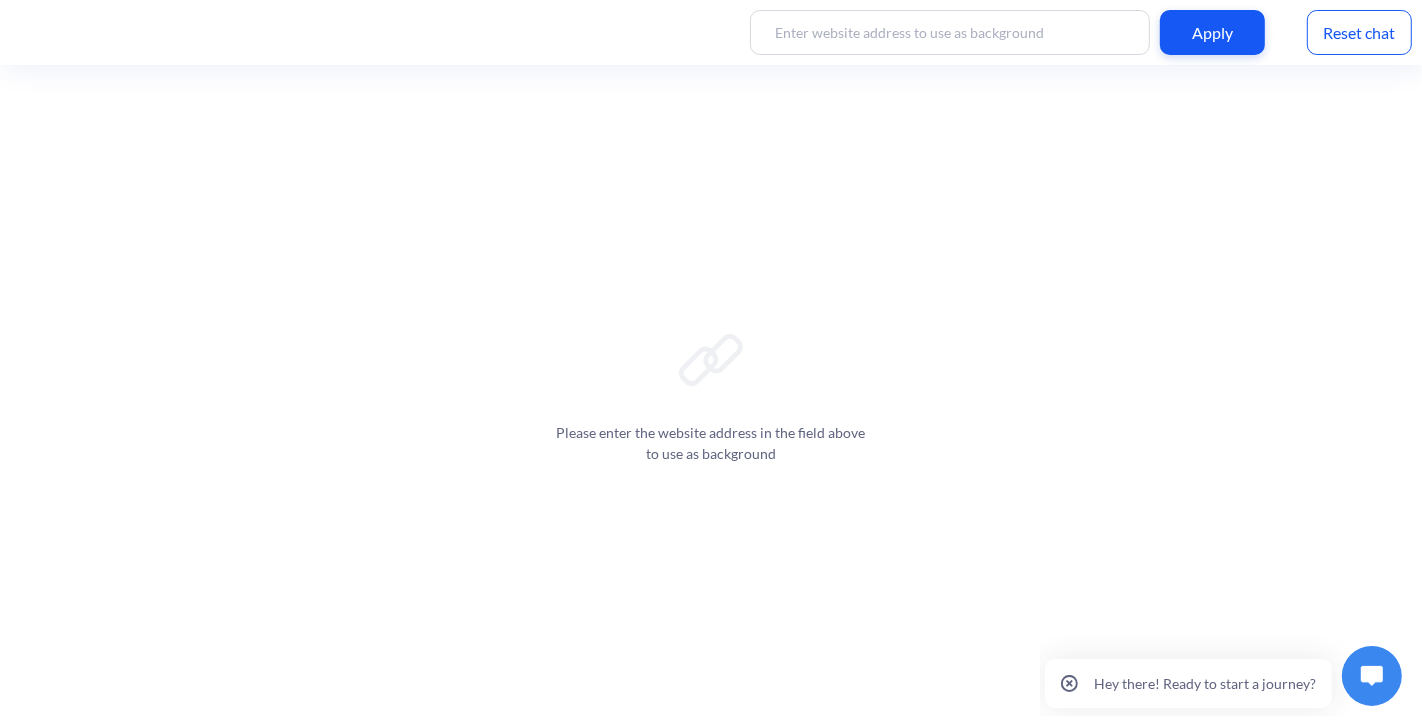 click at bounding box center (1371, 675) 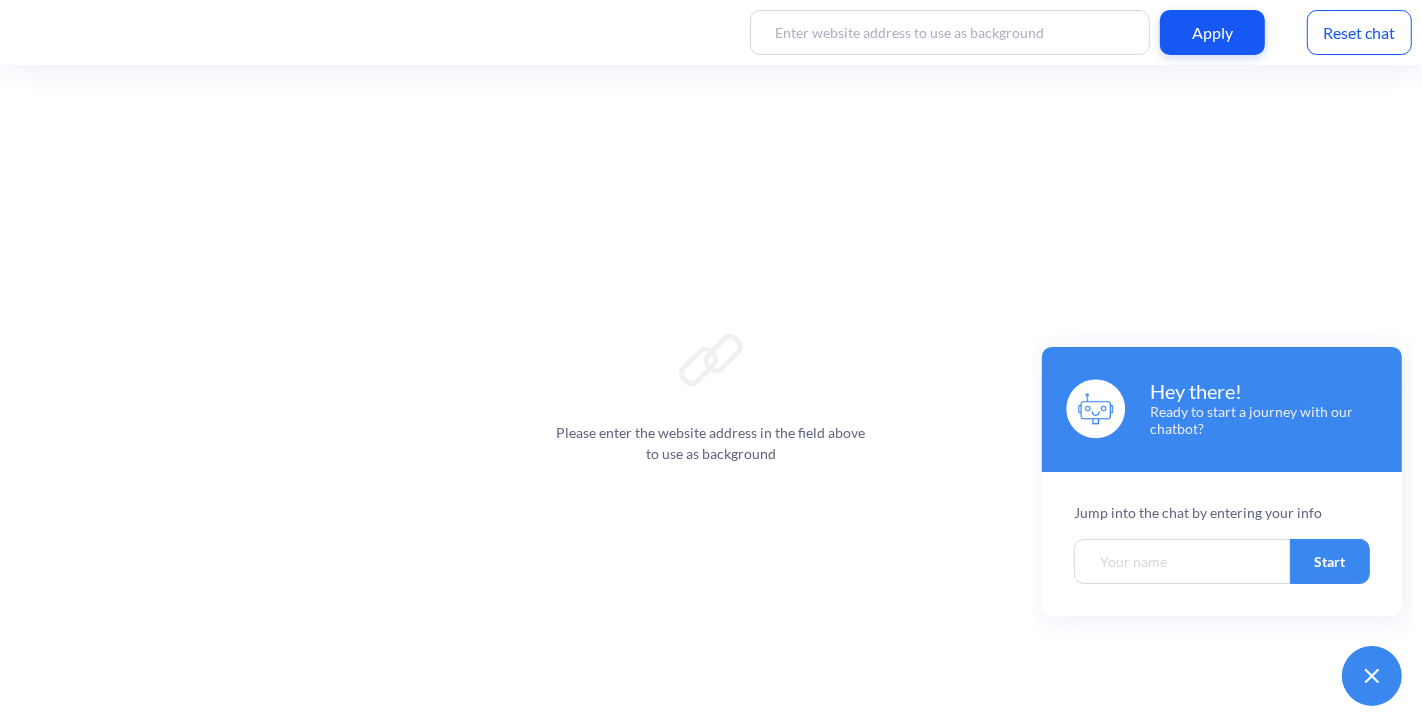 click at bounding box center (1182, 560) 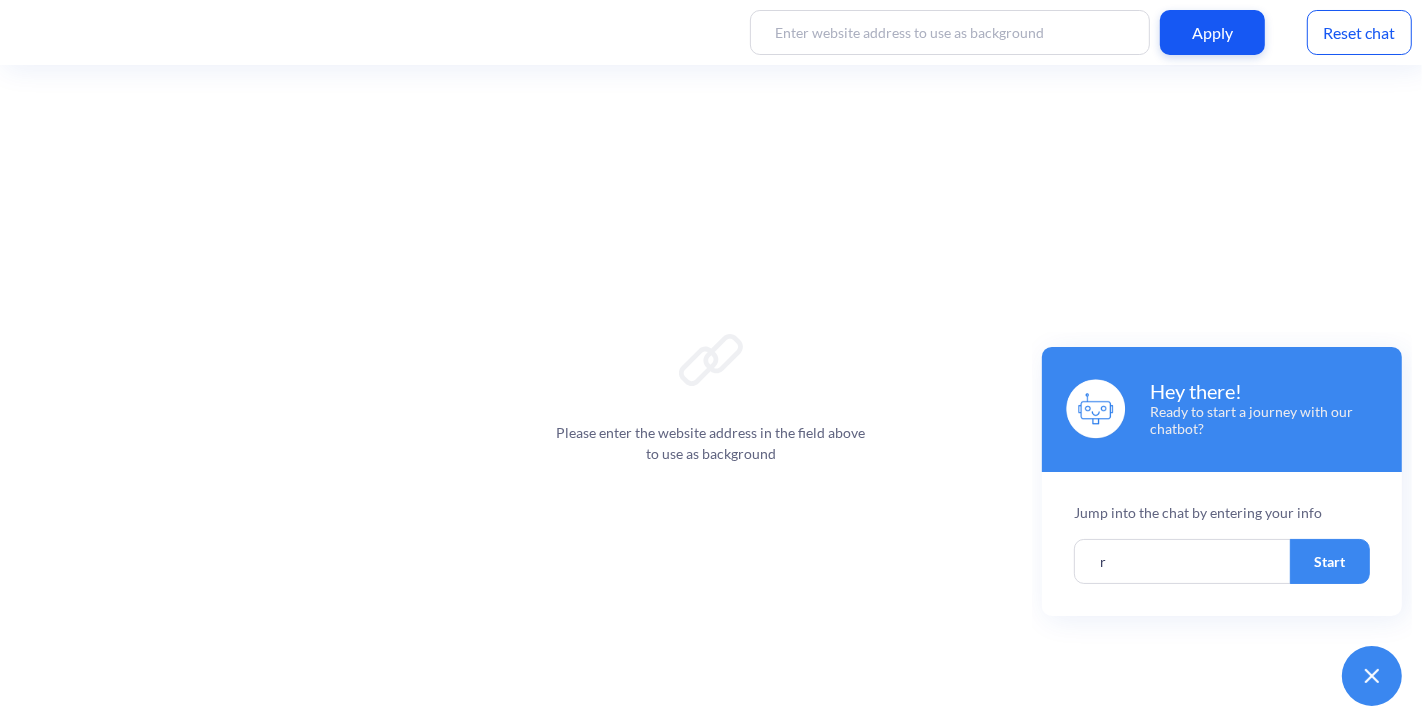 type on "r" 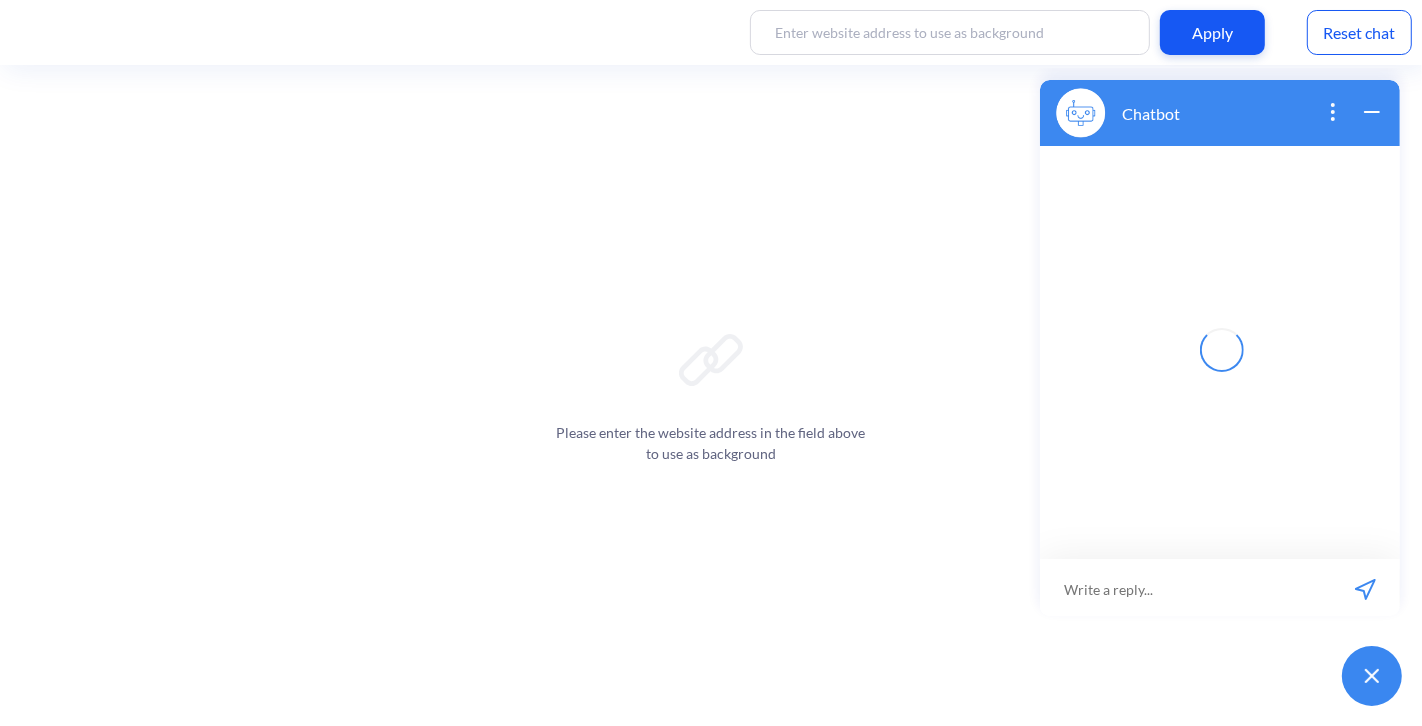 scroll, scrollTop: 2, scrollLeft: 0, axis: vertical 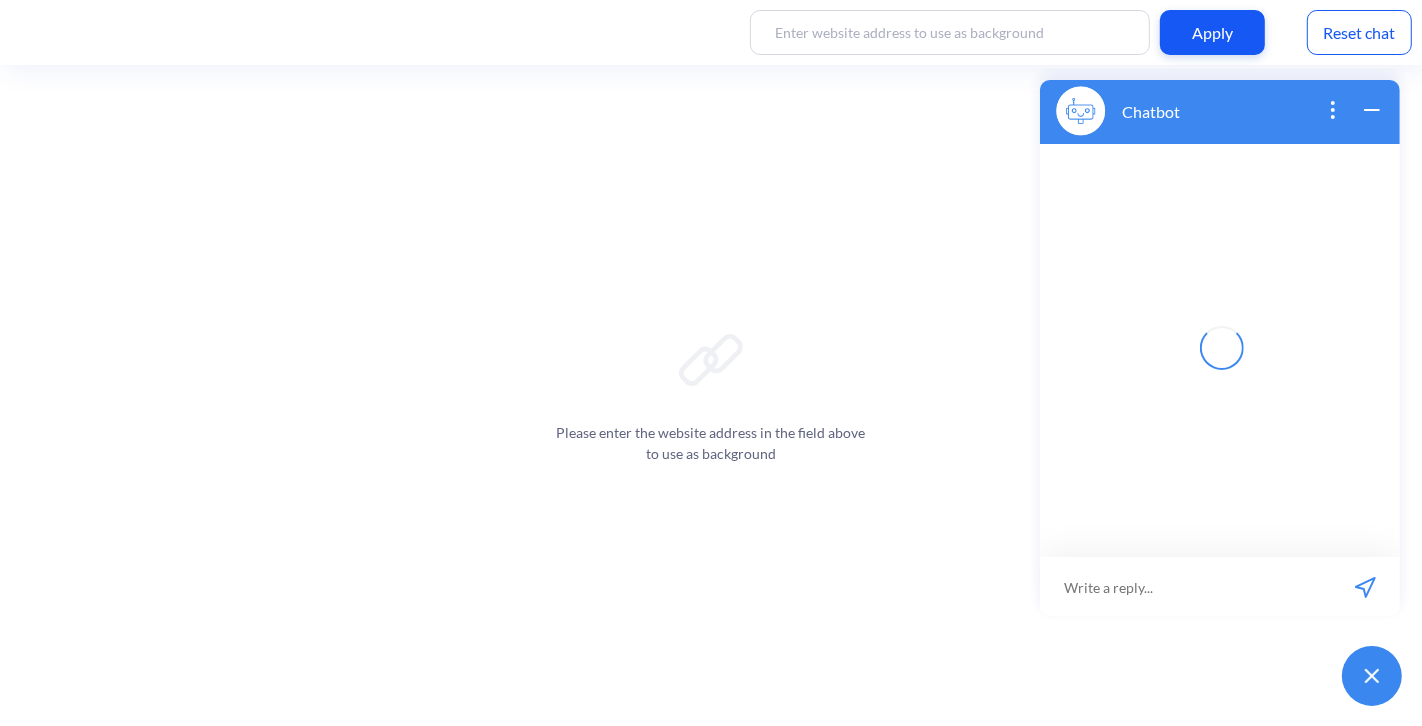 click on "Chatbot" at bounding box center [1219, 110] 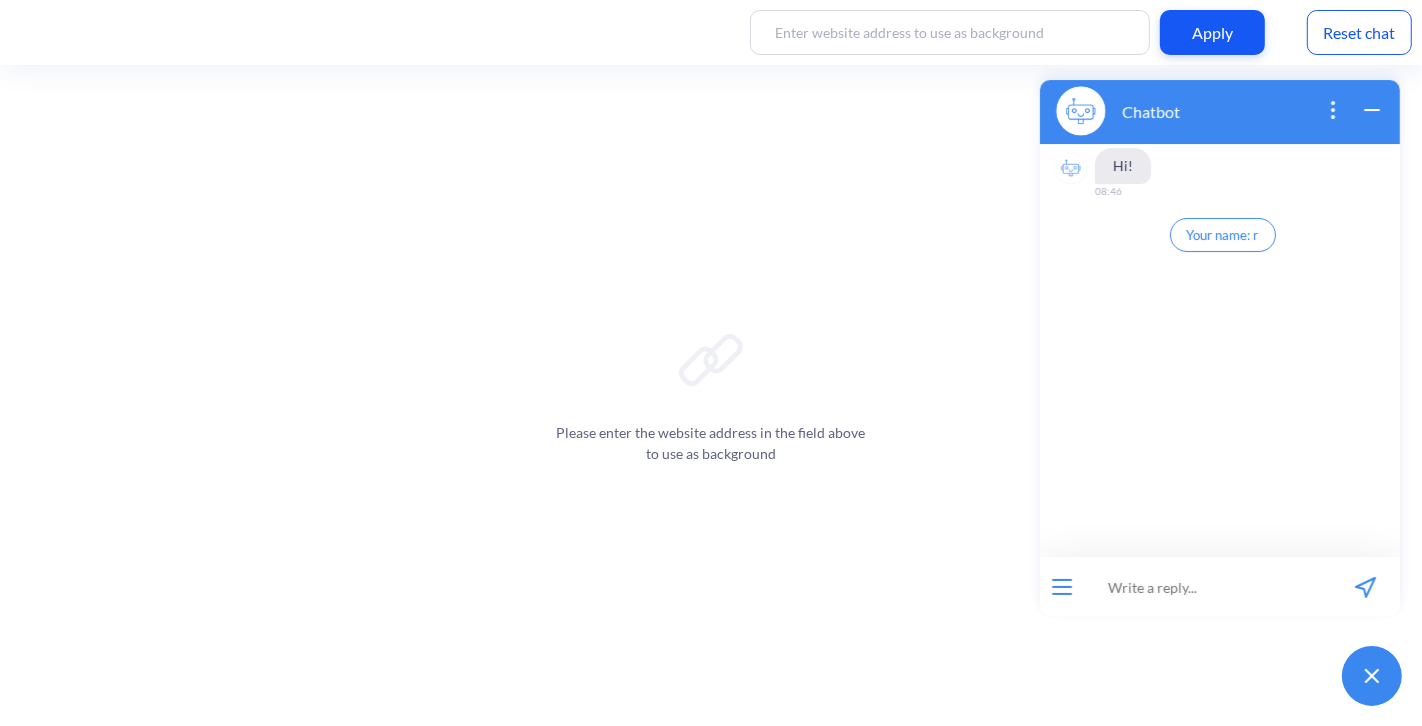 click at bounding box center [1061, 586] 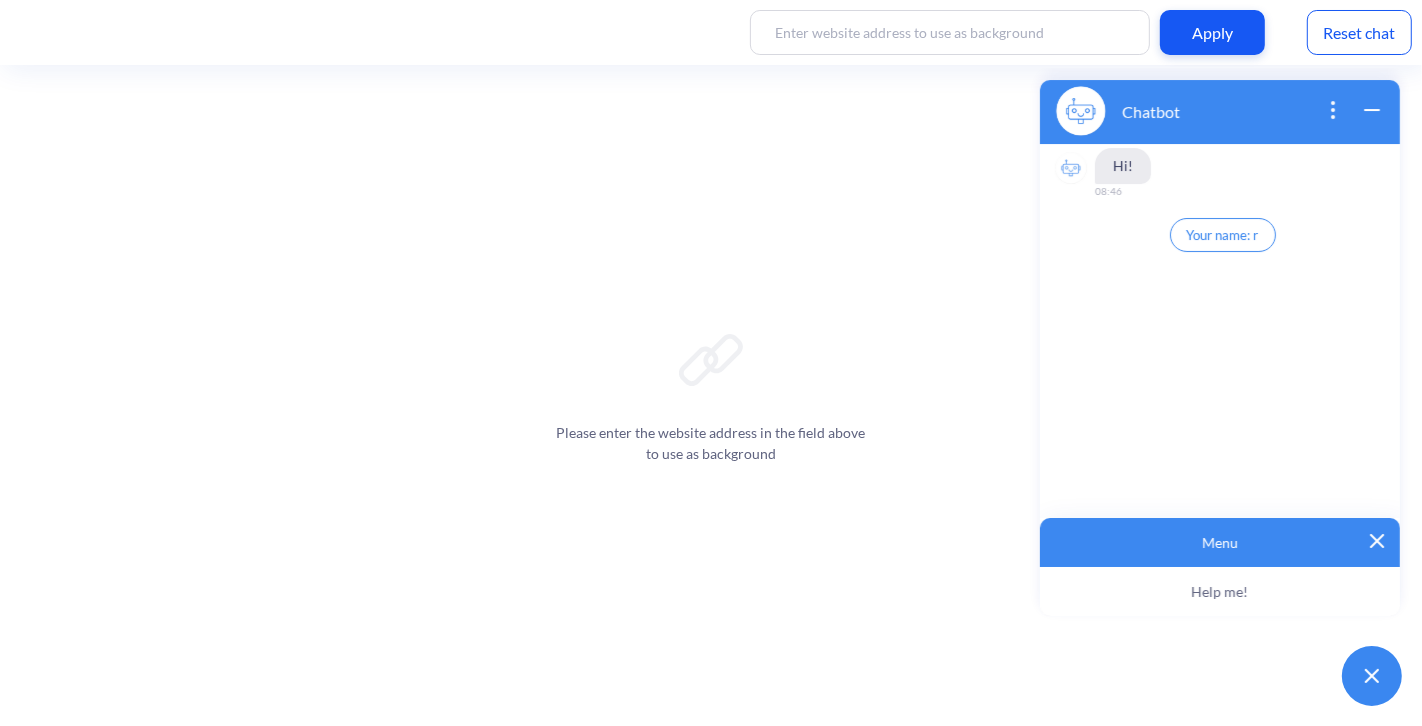 click on "Help me!" at bounding box center (1219, 591) 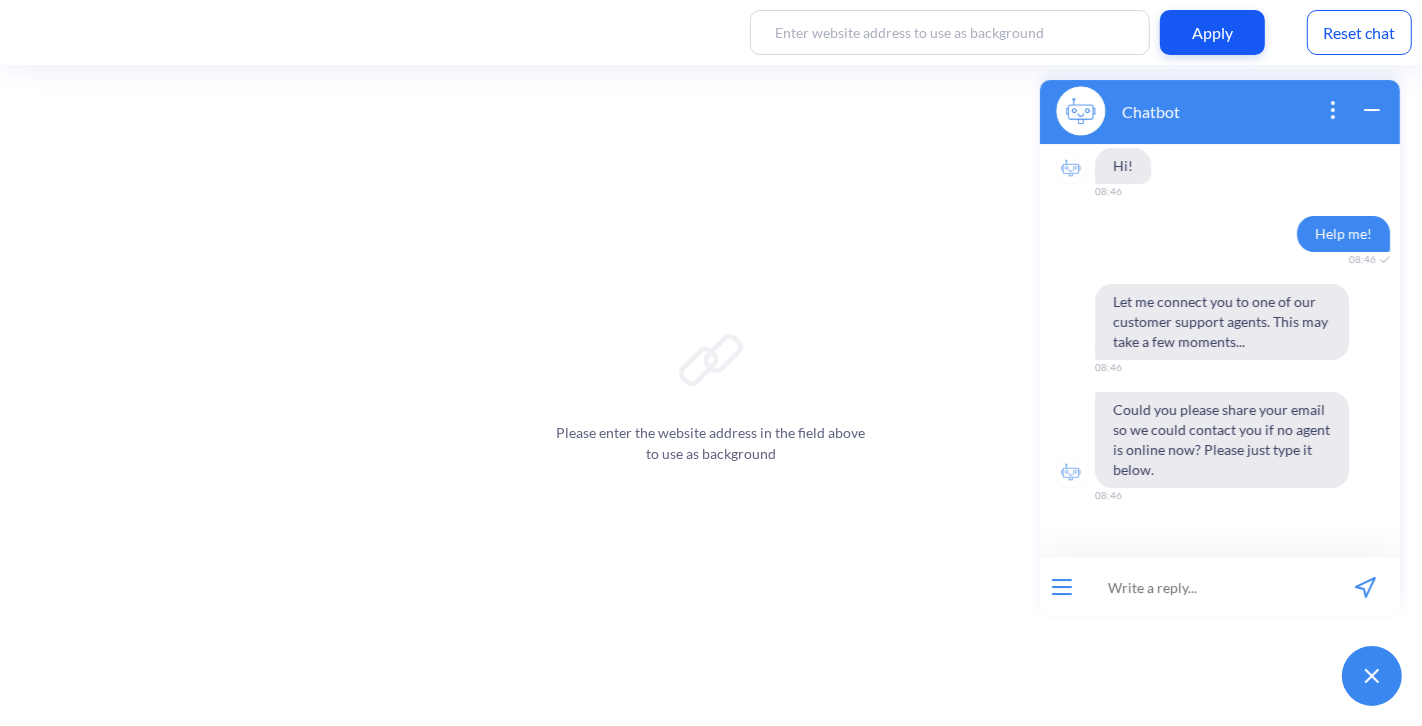click at bounding box center (1206, 586) 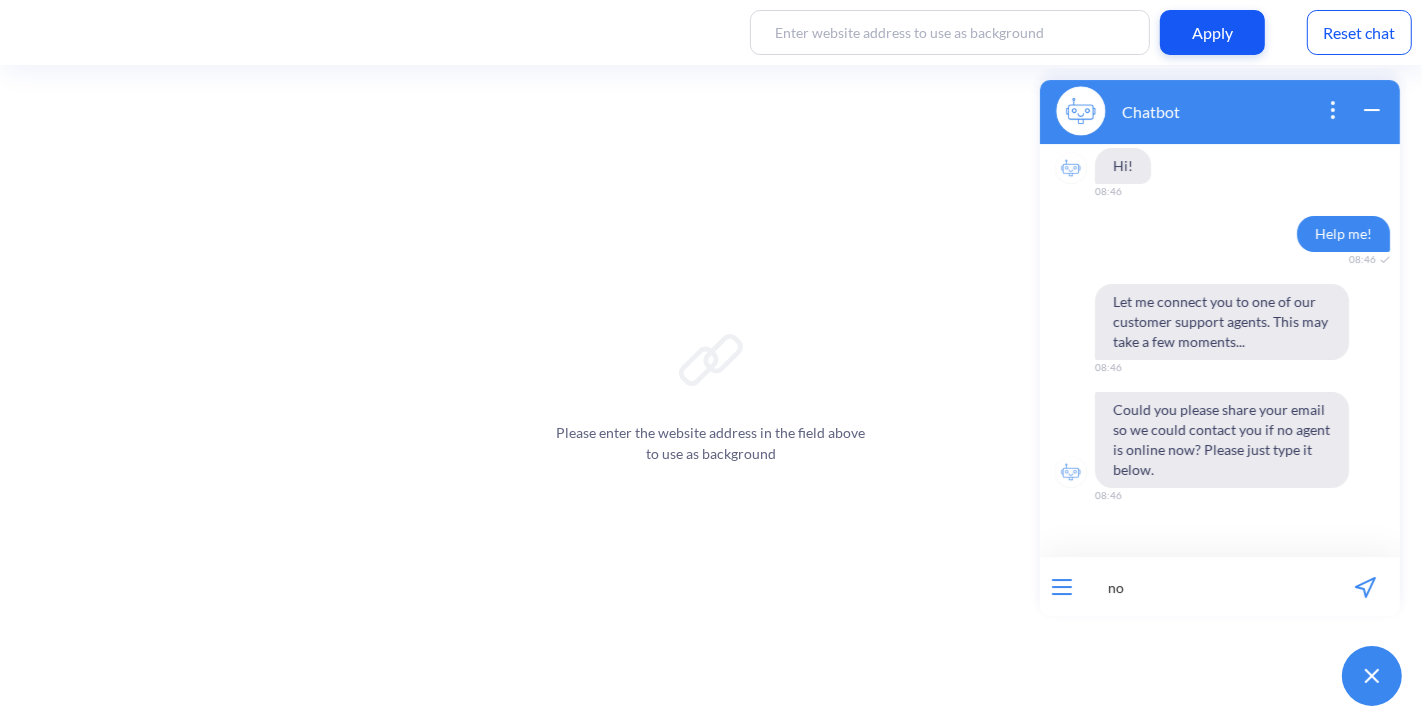 type on "n" 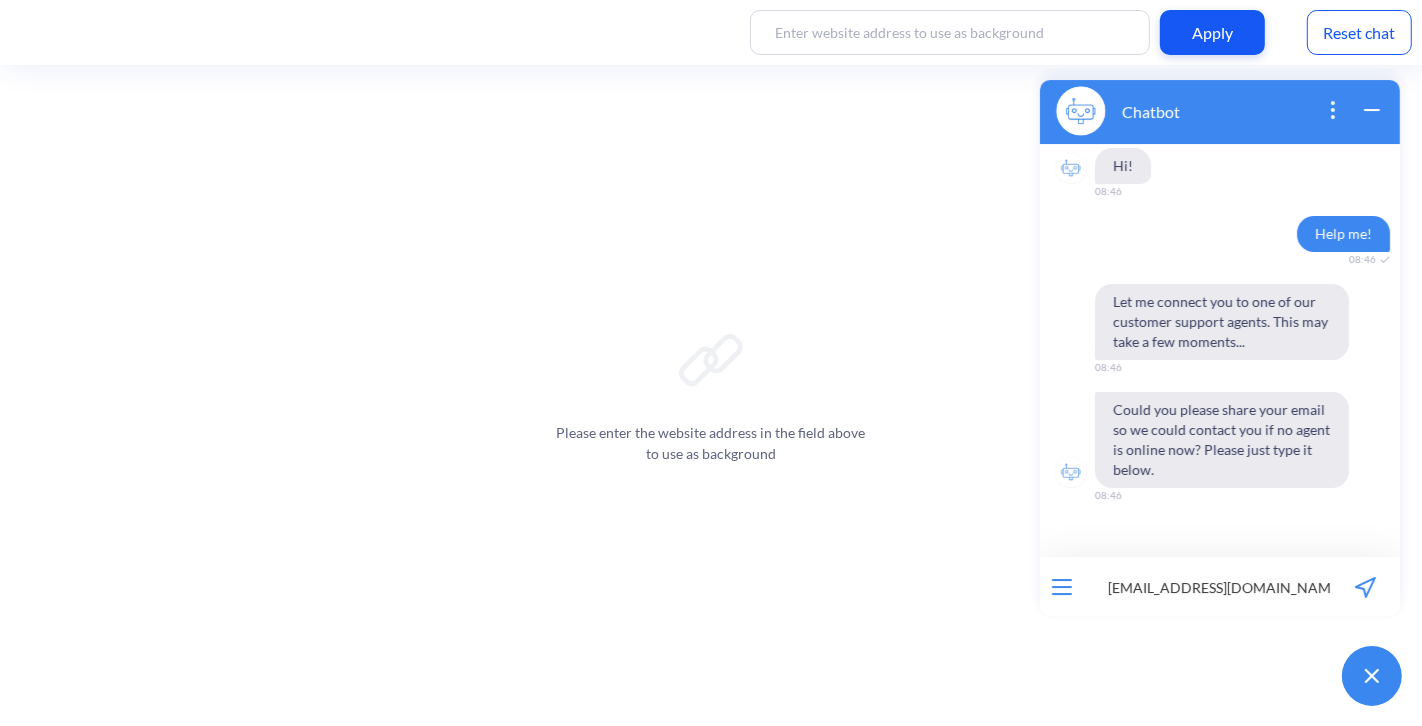 type on "thanksno@mail.com" 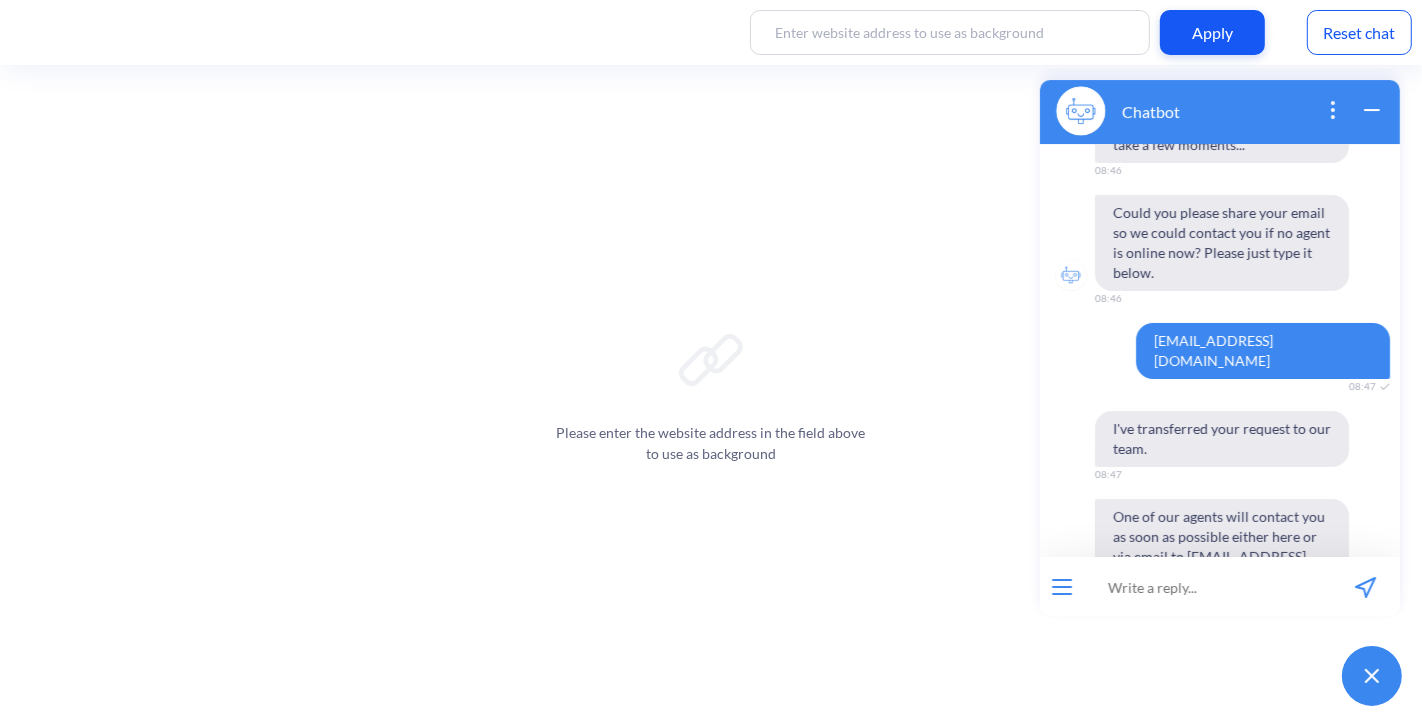 scroll, scrollTop: 233, scrollLeft: 0, axis: vertical 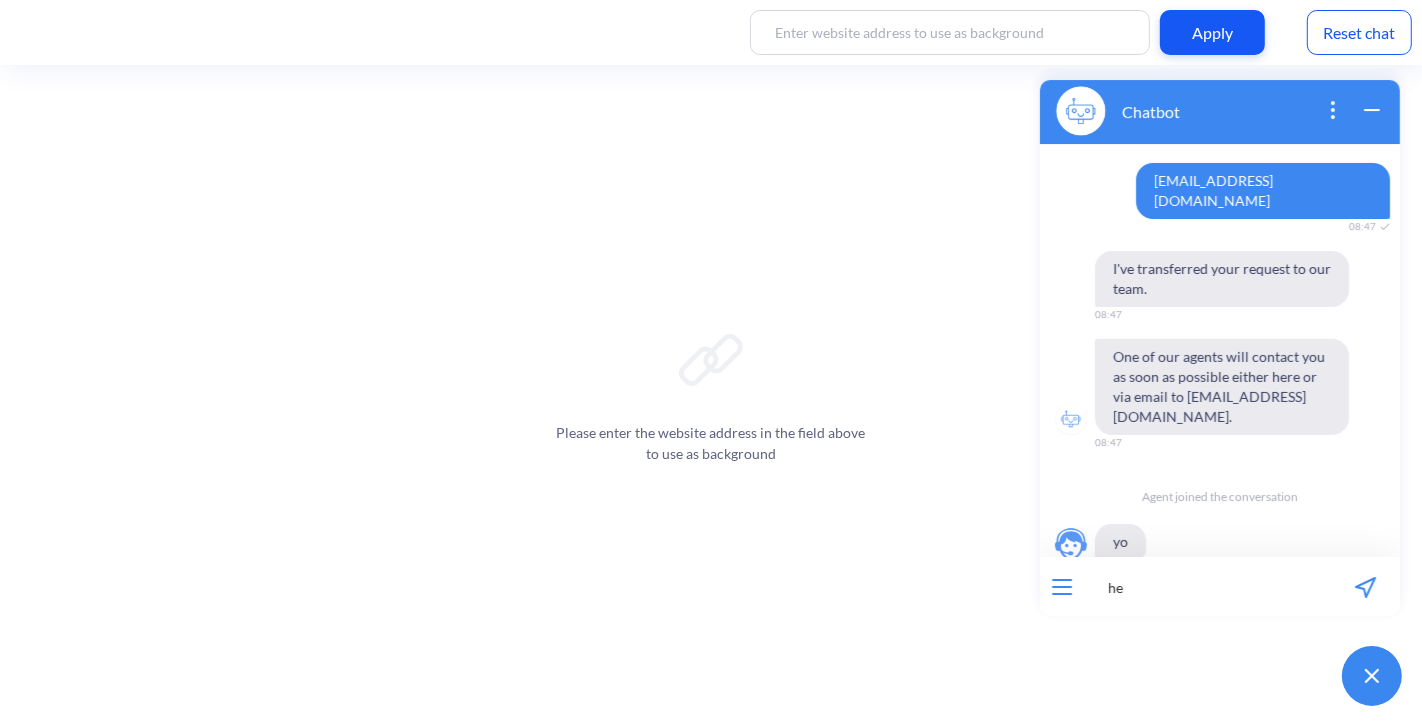 type on "hey" 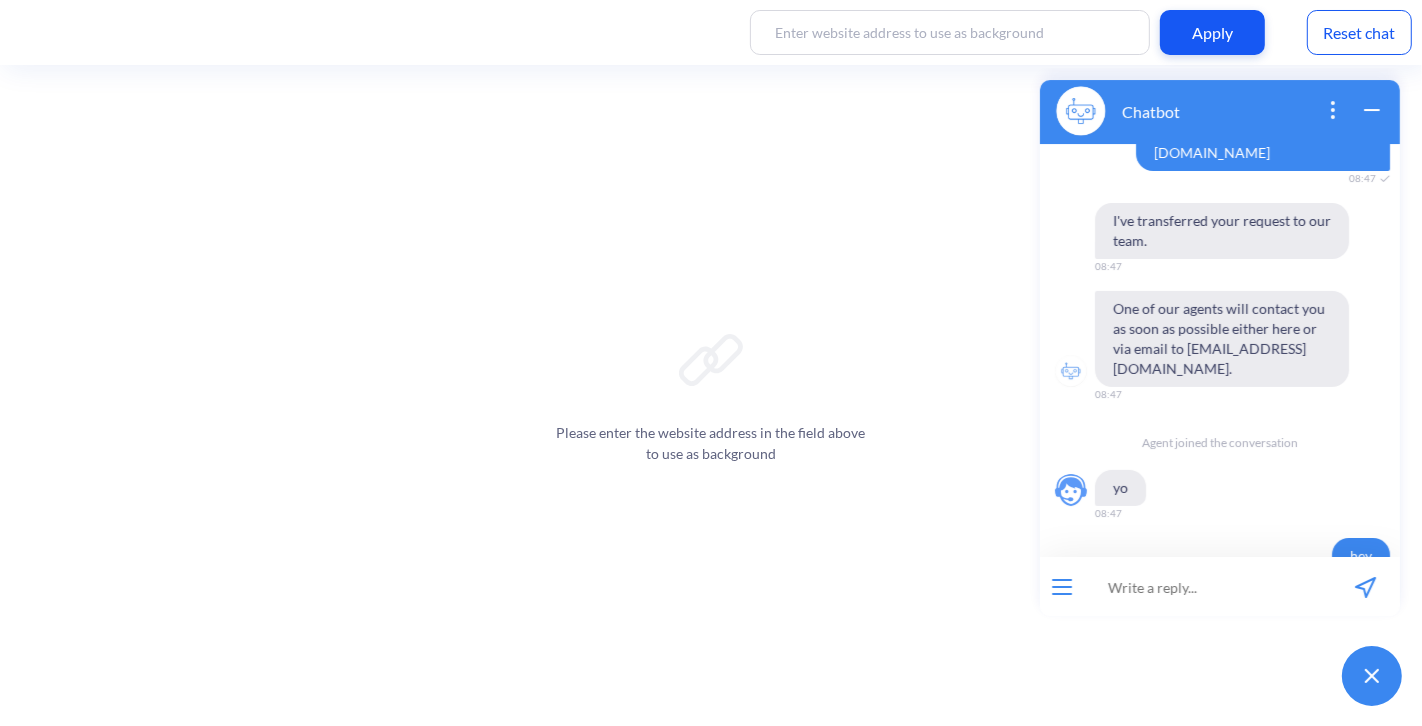 scroll, scrollTop: 419, scrollLeft: 0, axis: vertical 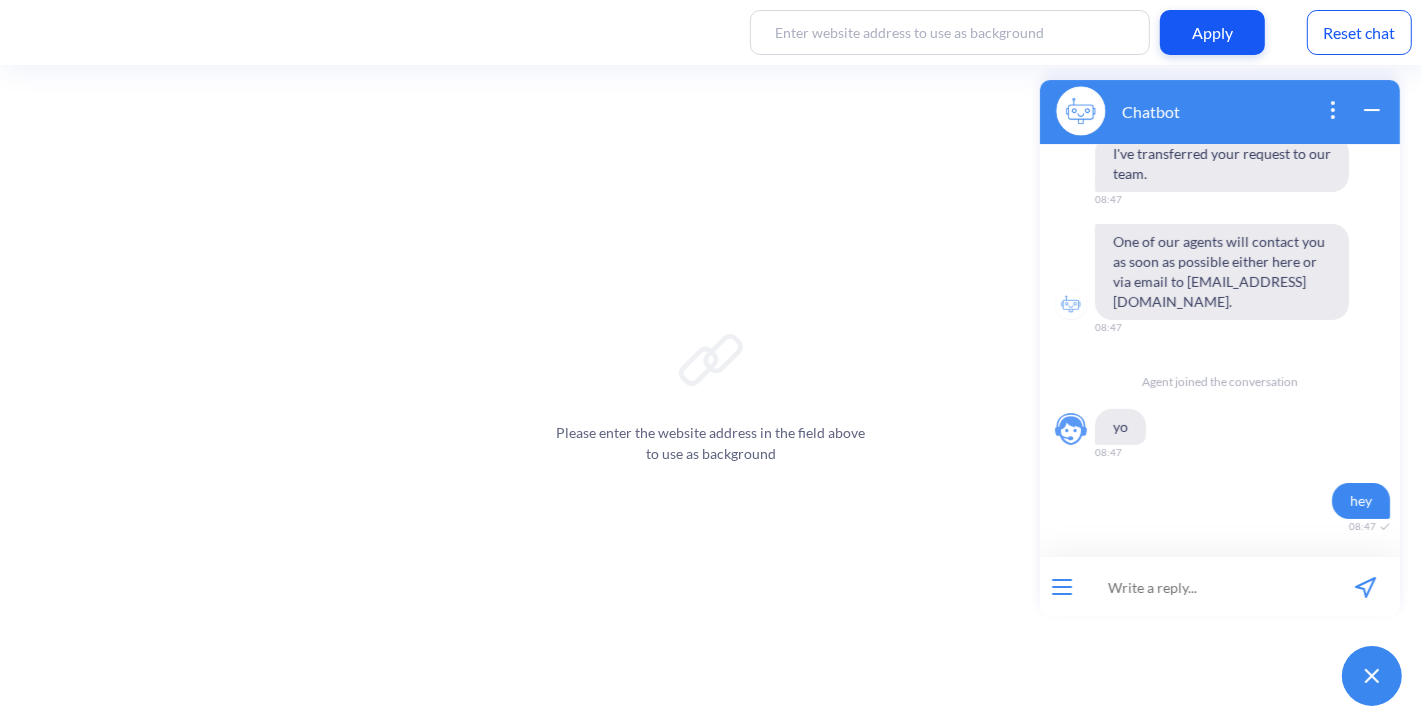 click at bounding box center [1061, 586] 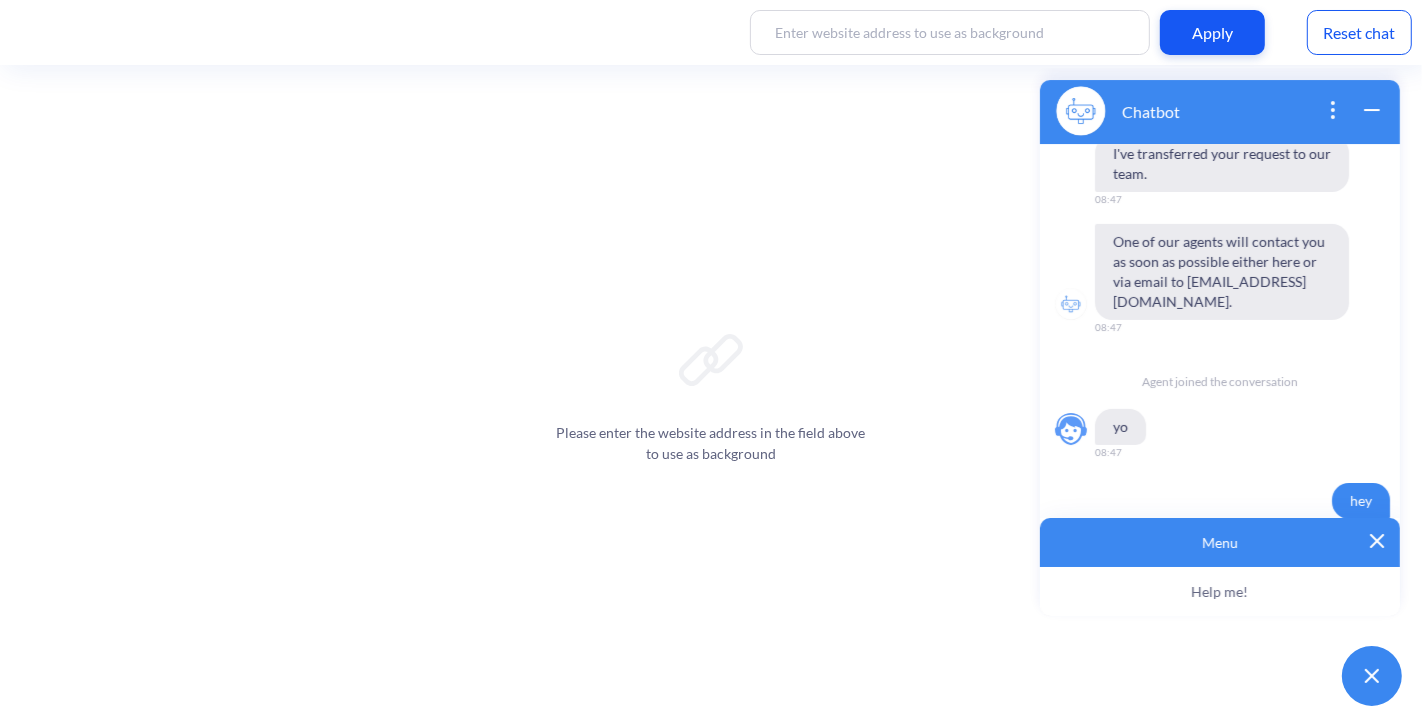 click on "Help me!" at bounding box center (1219, 591) 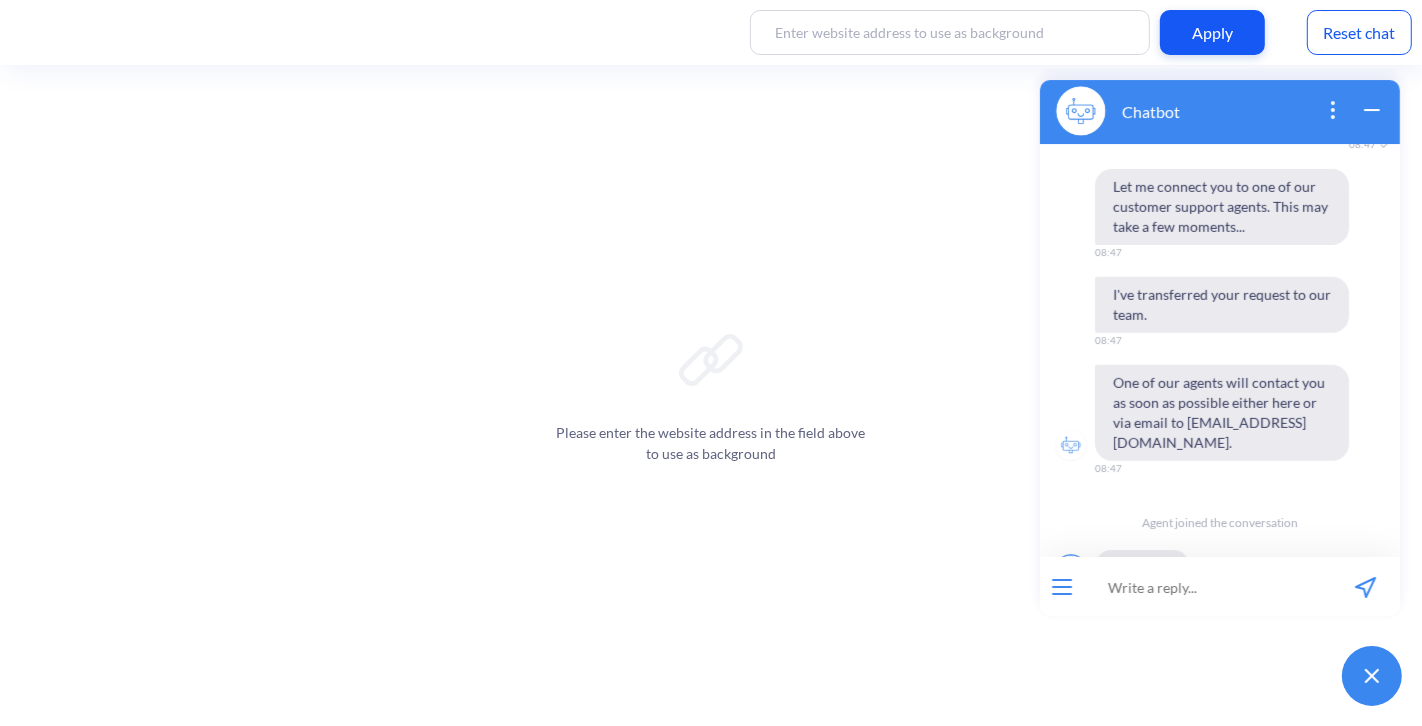scroll, scrollTop: 966, scrollLeft: 0, axis: vertical 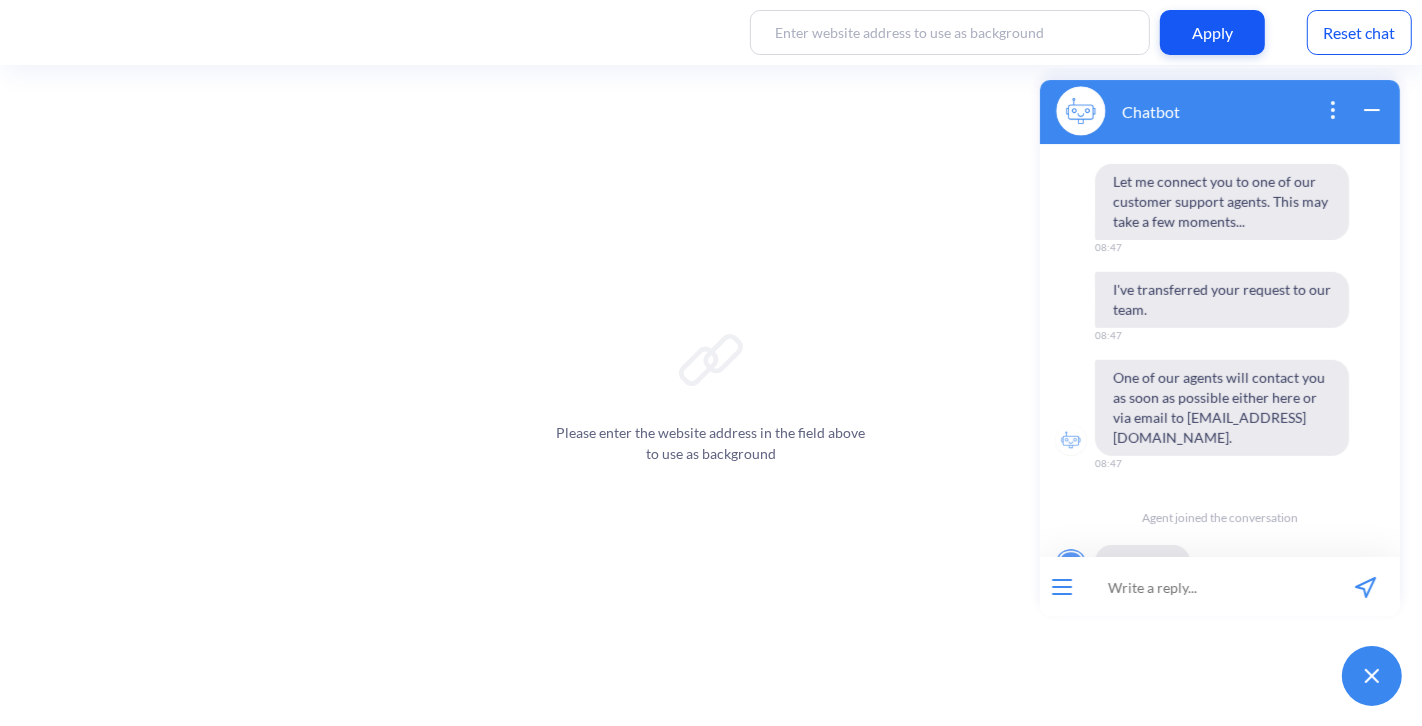 click at bounding box center (1206, 586) 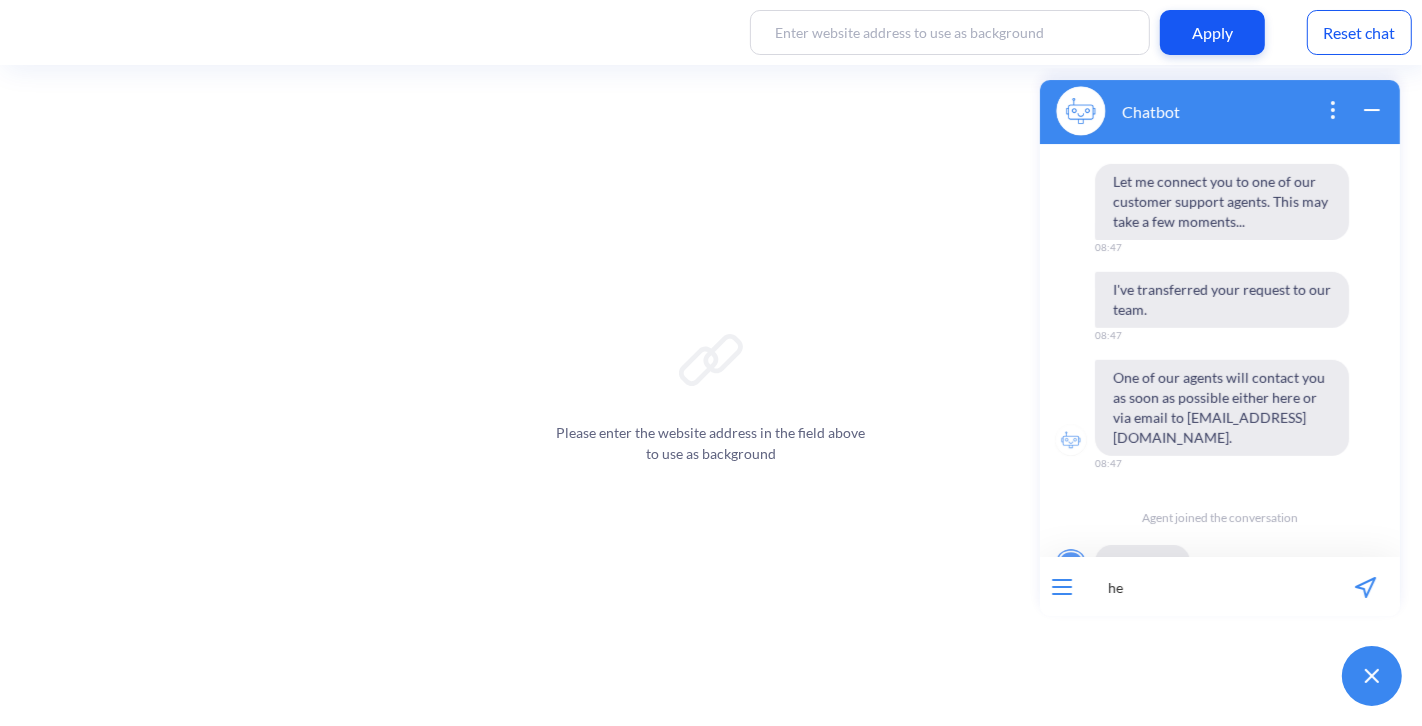 type on "hey" 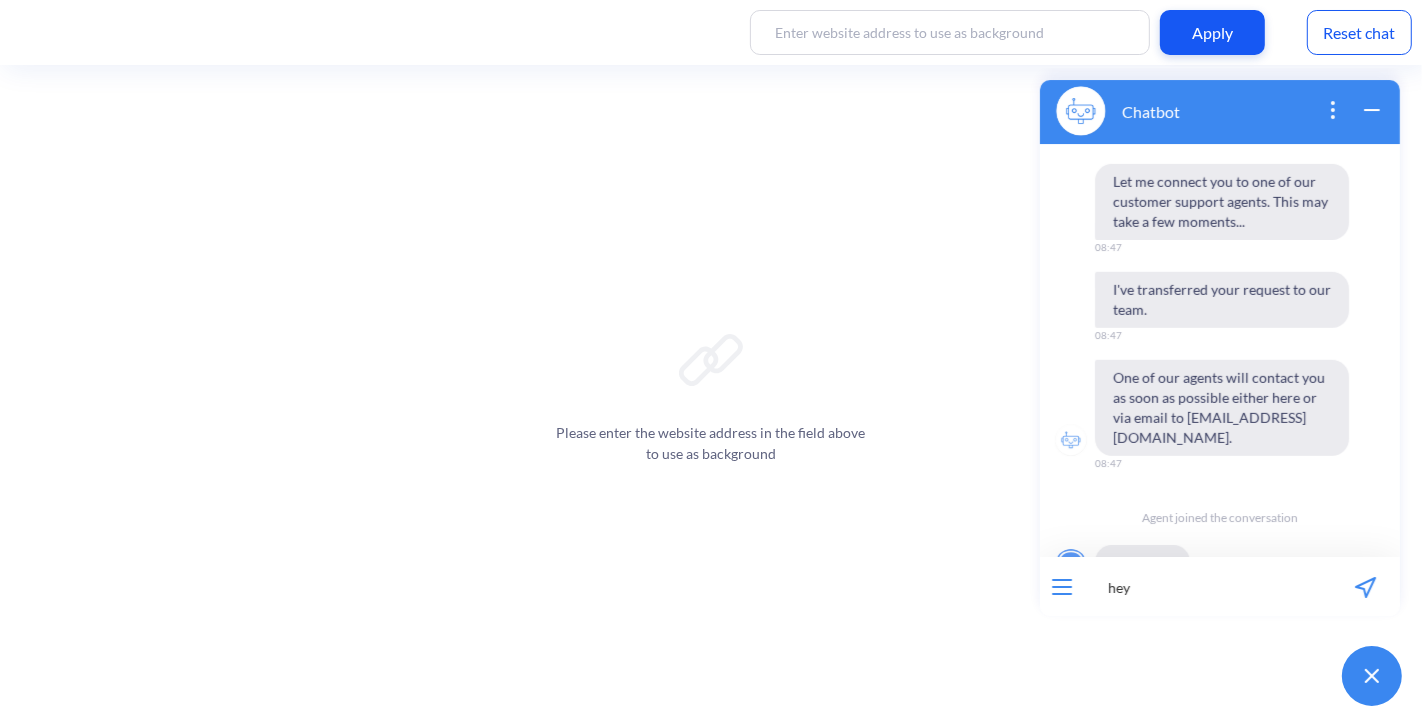 type 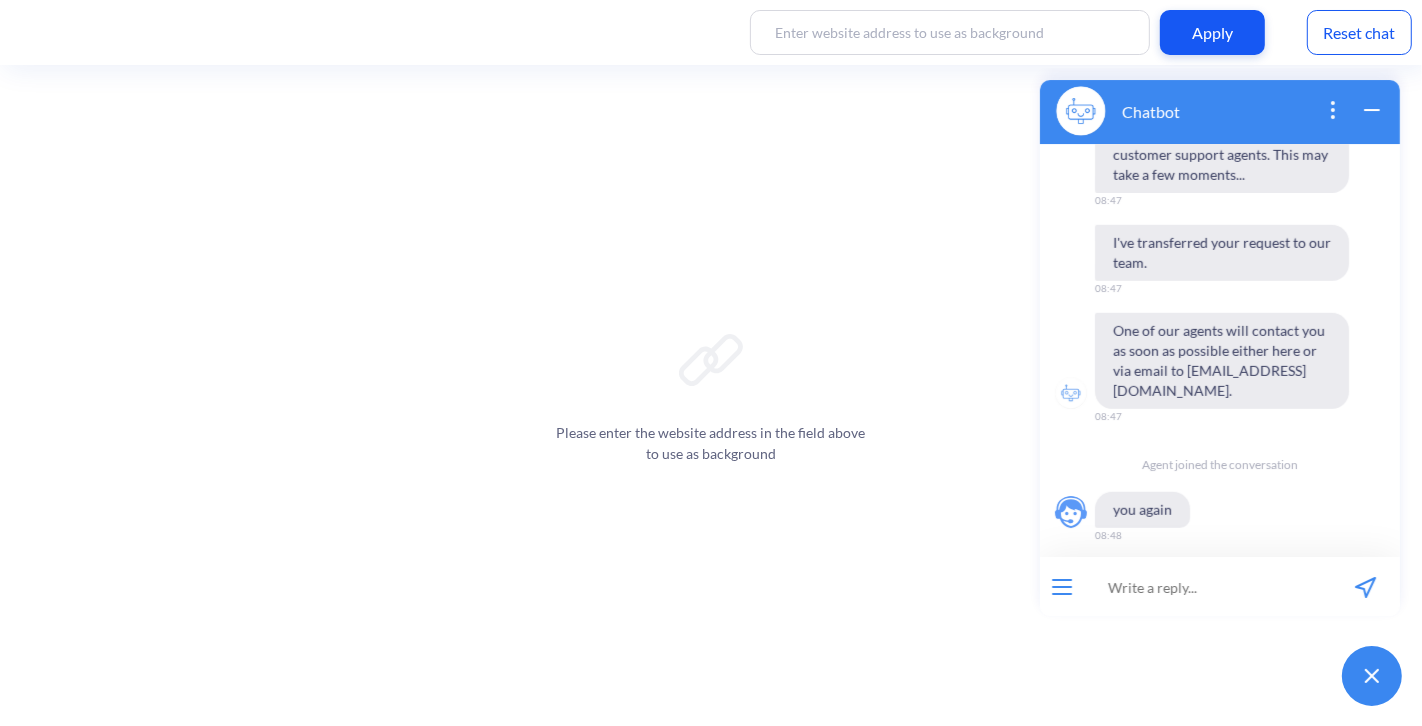 scroll, scrollTop: 1028, scrollLeft: 0, axis: vertical 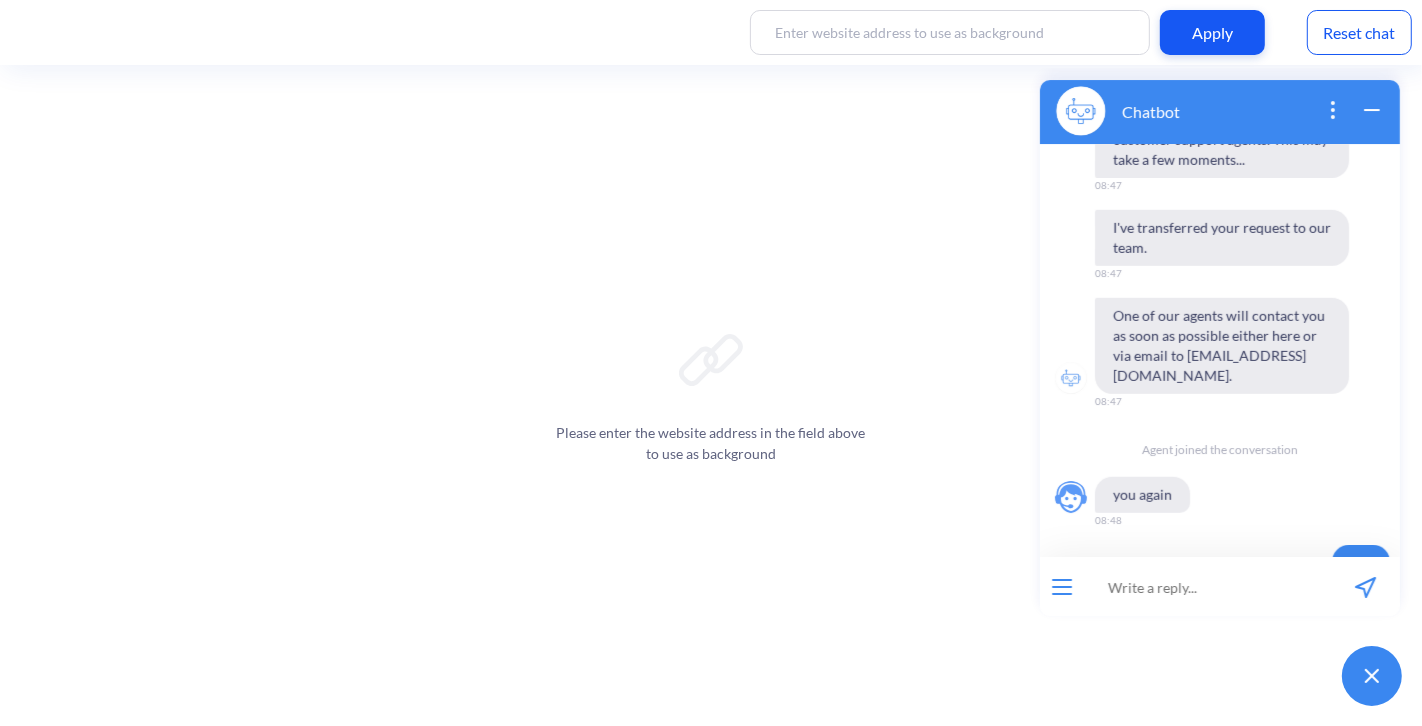 click at bounding box center (1061, 586) 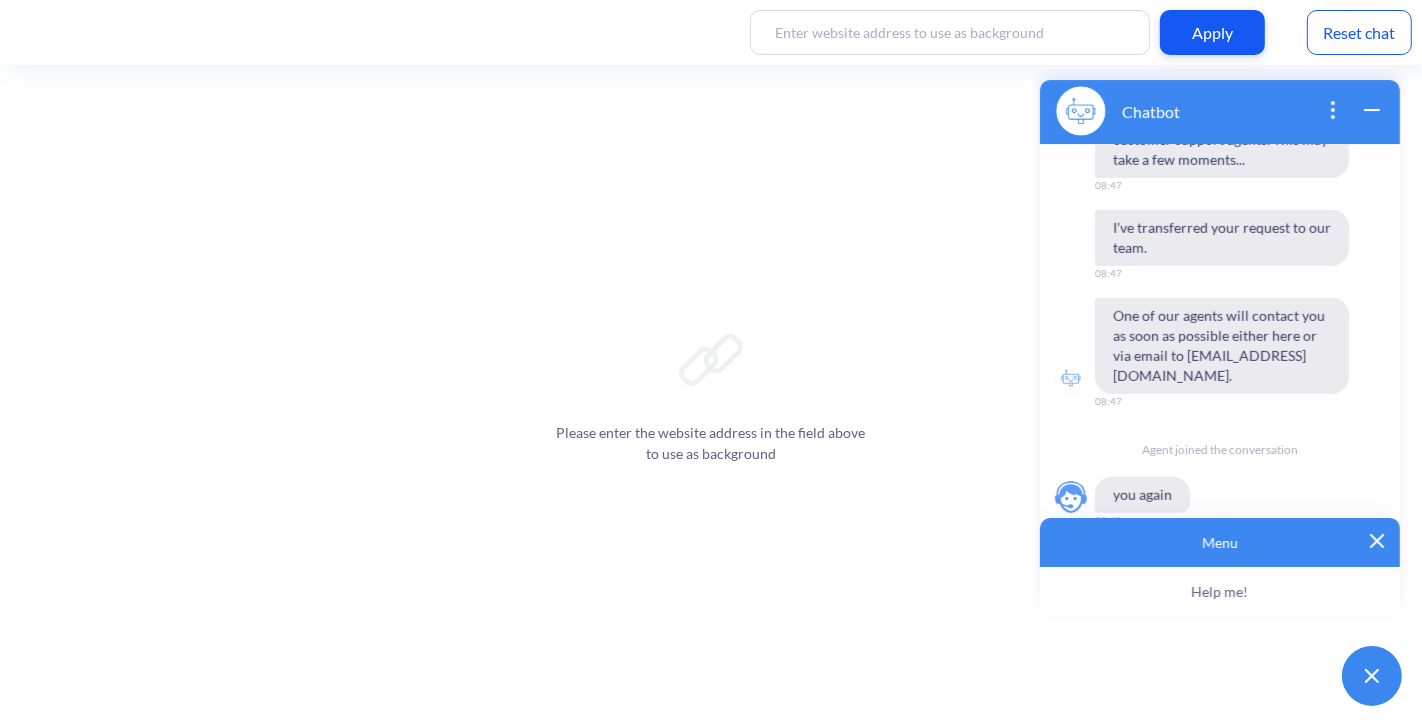 click on "Help me!" at bounding box center [1219, 591] 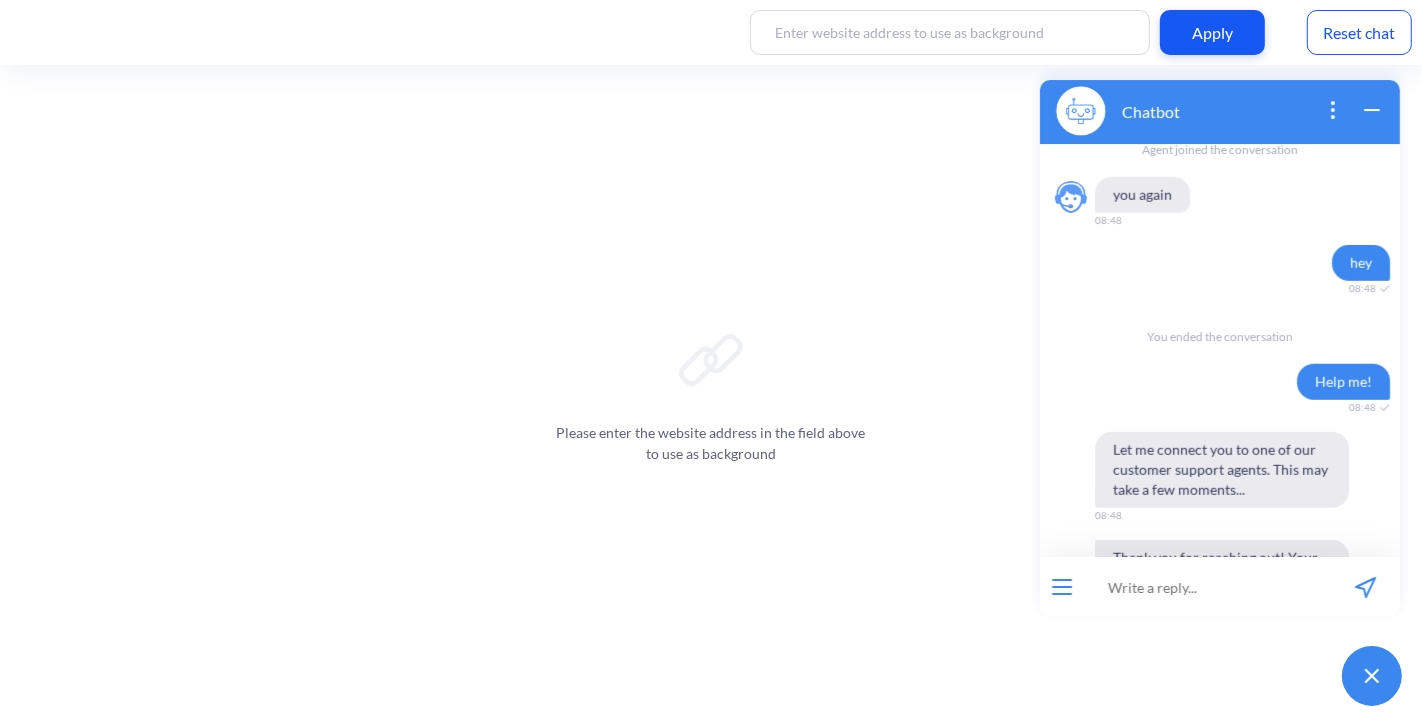 scroll, scrollTop: 1382, scrollLeft: 0, axis: vertical 